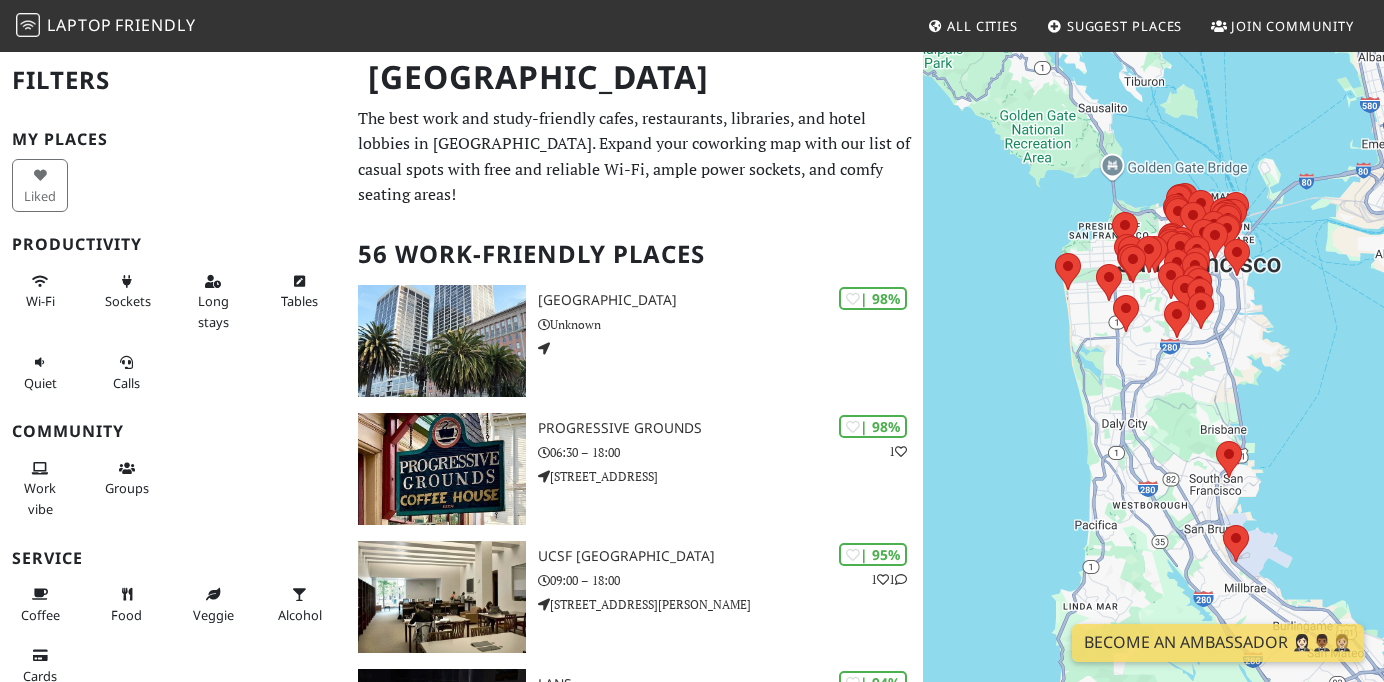 scroll, scrollTop: 0, scrollLeft: 0, axis: both 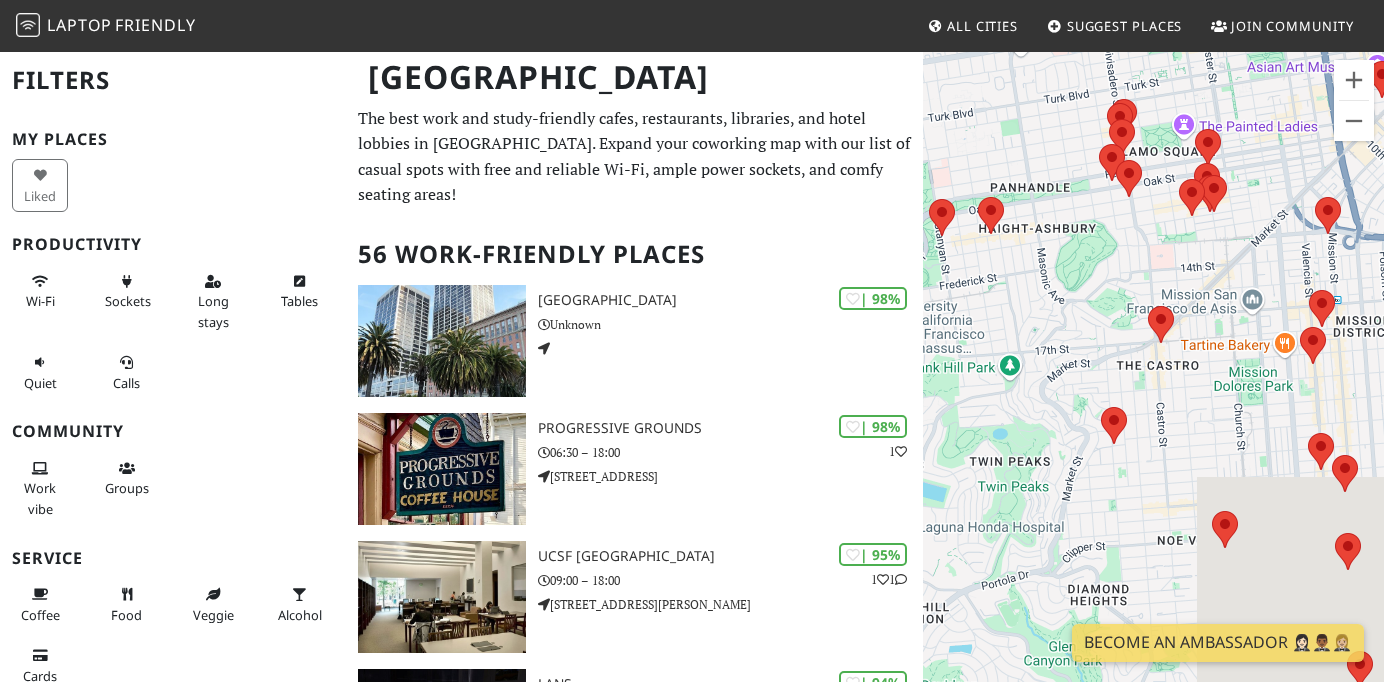 drag, startPoint x: 1242, startPoint y: 271, endPoint x: 1013, endPoint y: 288, distance: 229.63014 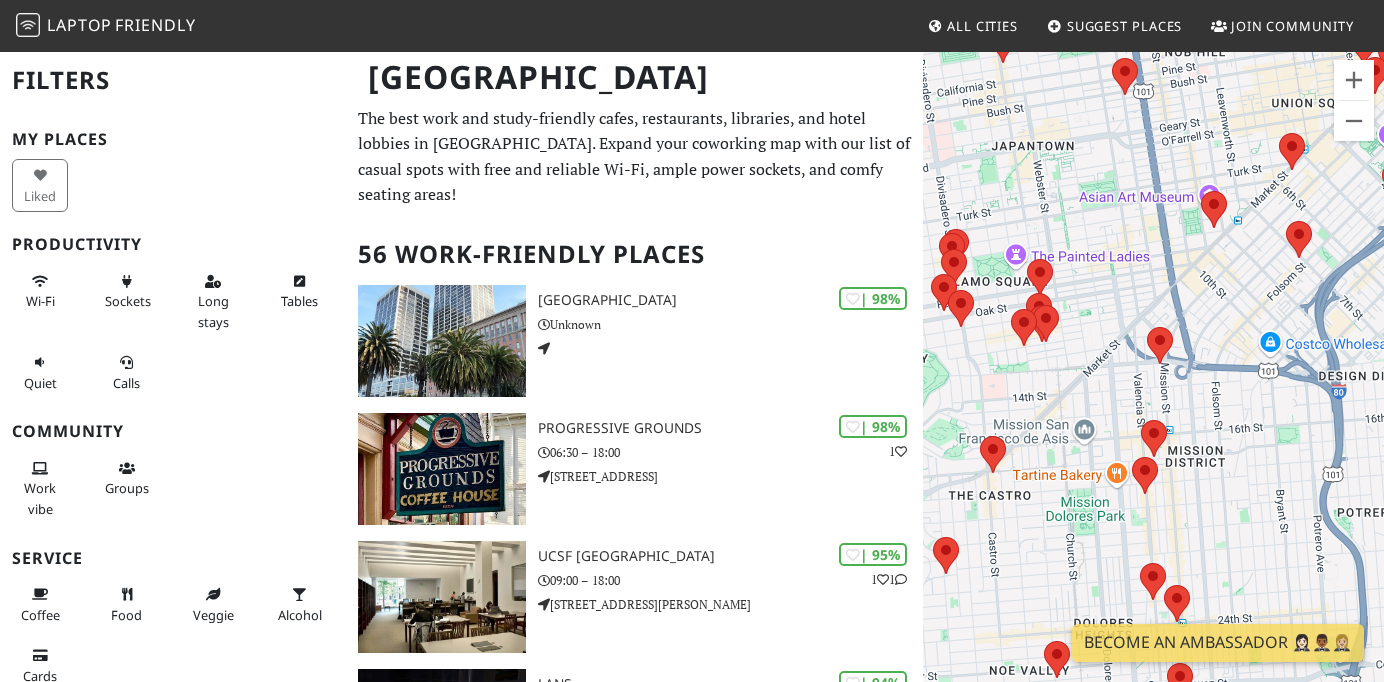 drag, startPoint x: 1120, startPoint y: 220, endPoint x: 981, endPoint y: 347, distance: 188.28171 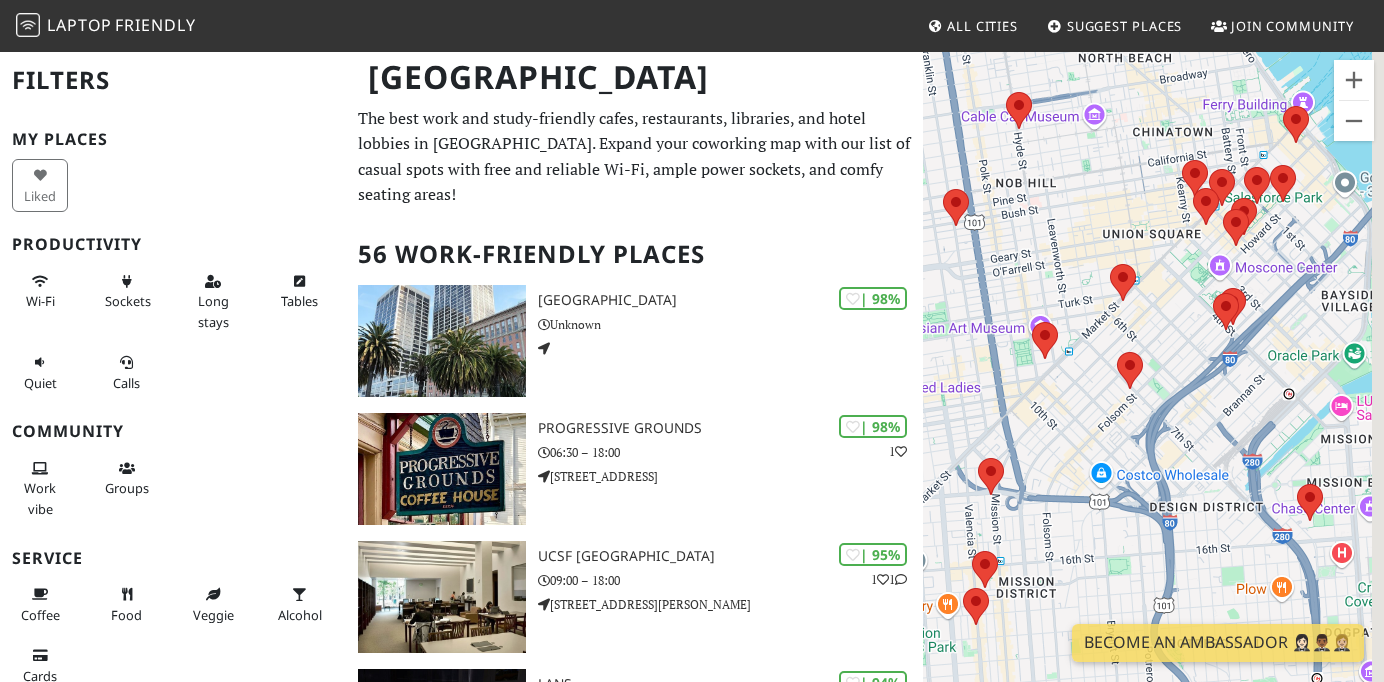 drag, startPoint x: 1173, startPoint y: 262, endPoint x: 1002, endPoint y: 394, distance: 216.02083 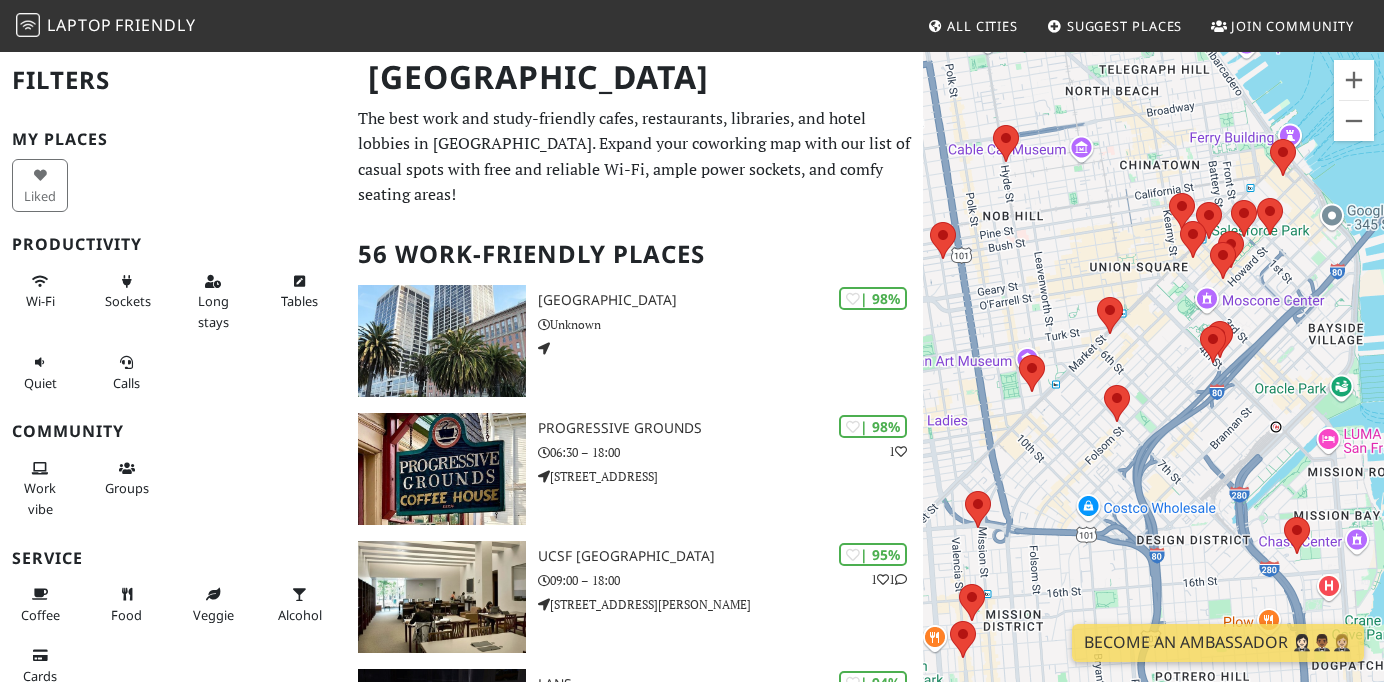 drag, startPoint x: 1108, startPoint y: 358, endPoint x: 1098, endPoint y: 388, distance: 31.622776 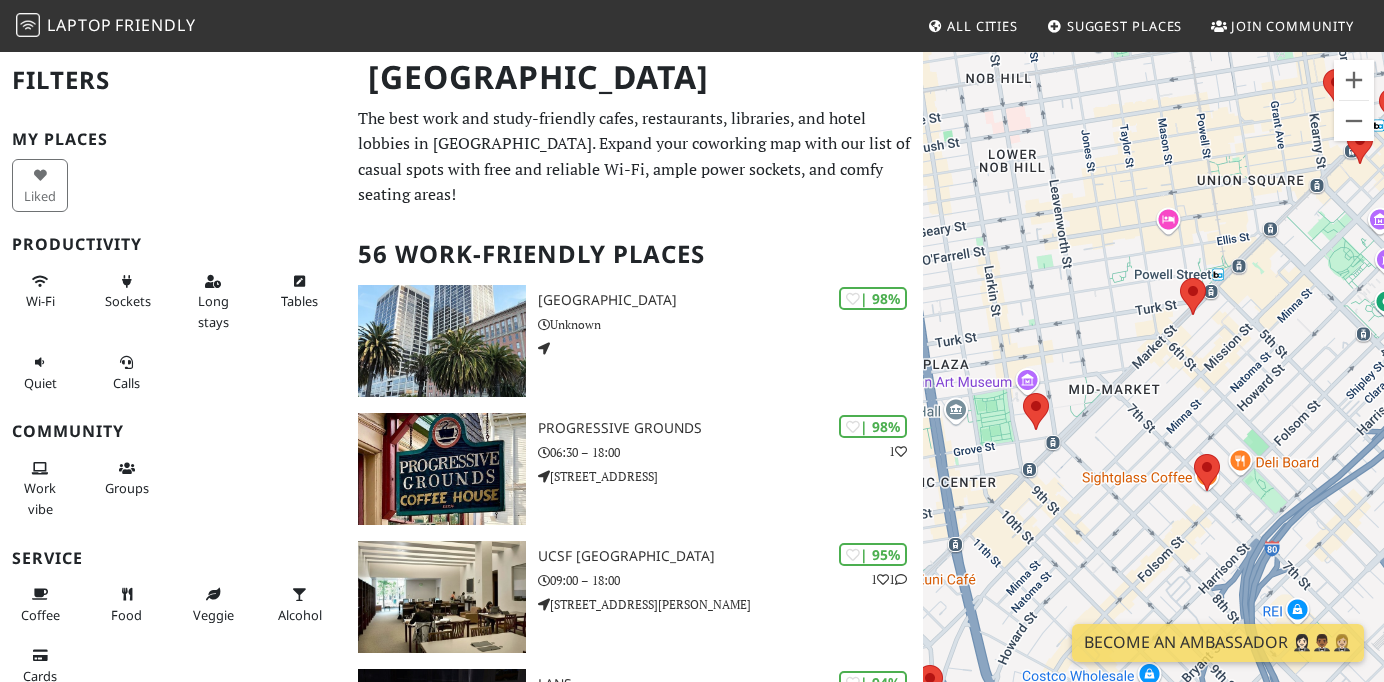drag, startPoint x: 1062, startPoint y: 374, endPoint x: 1152, endPoint y: 391, distance: 91.591484 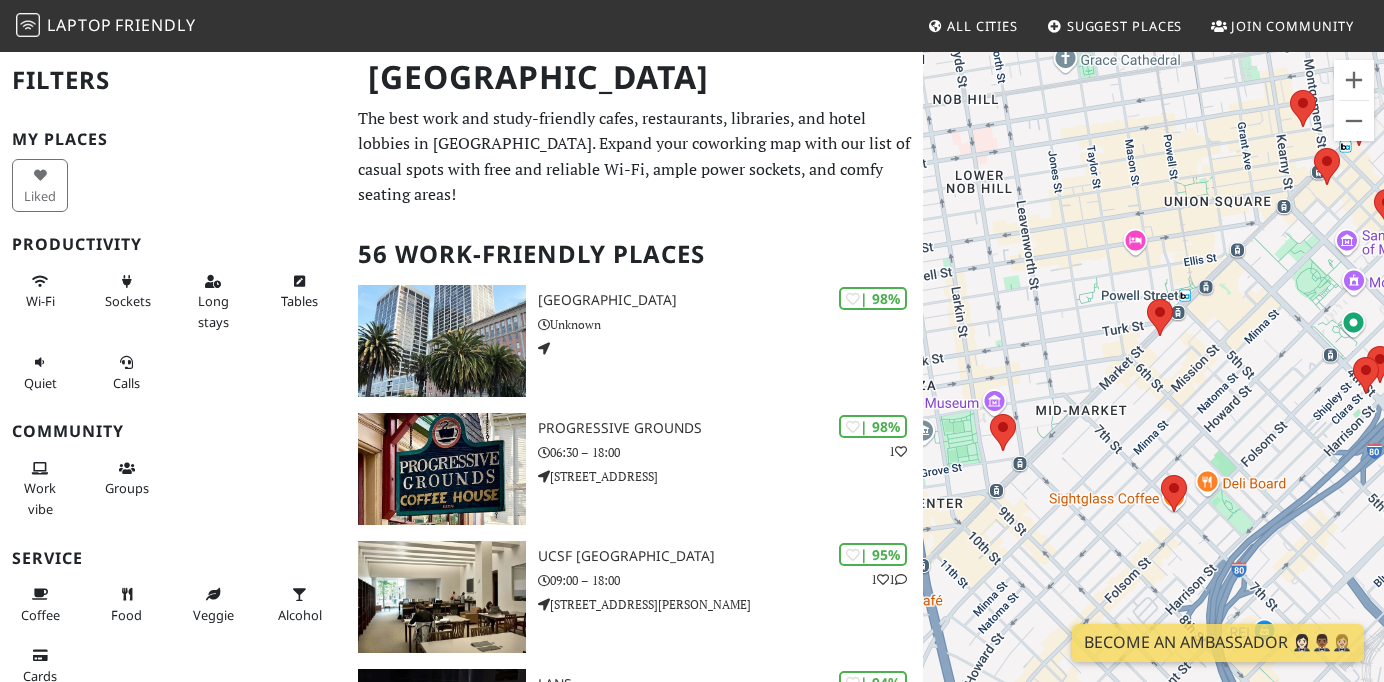 drag, startPoint x: 1184, startPoint y: 379, endPoint x: 1148, endPoint y: 398, distance: 40.706264 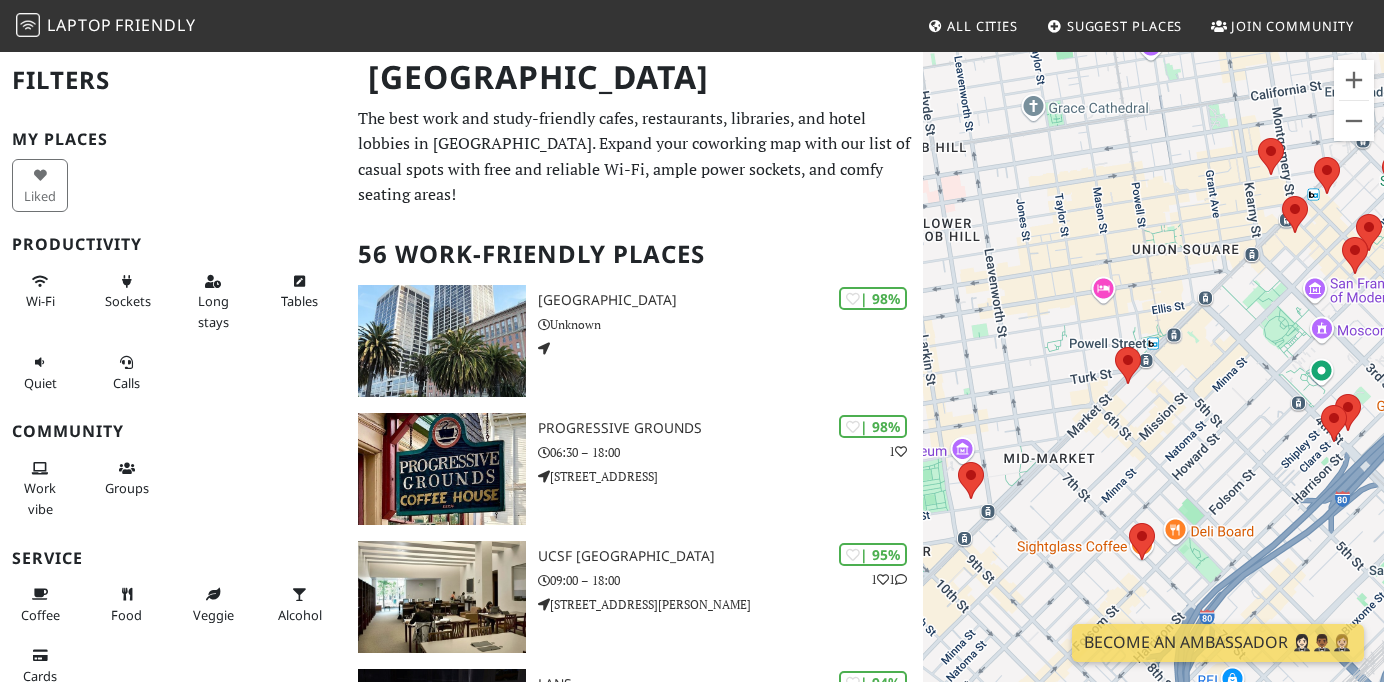 drag, startPoint x: 1181, startPoint y: 381, endPoint x: 1149, endPoint y: 432, distance: 60.207973 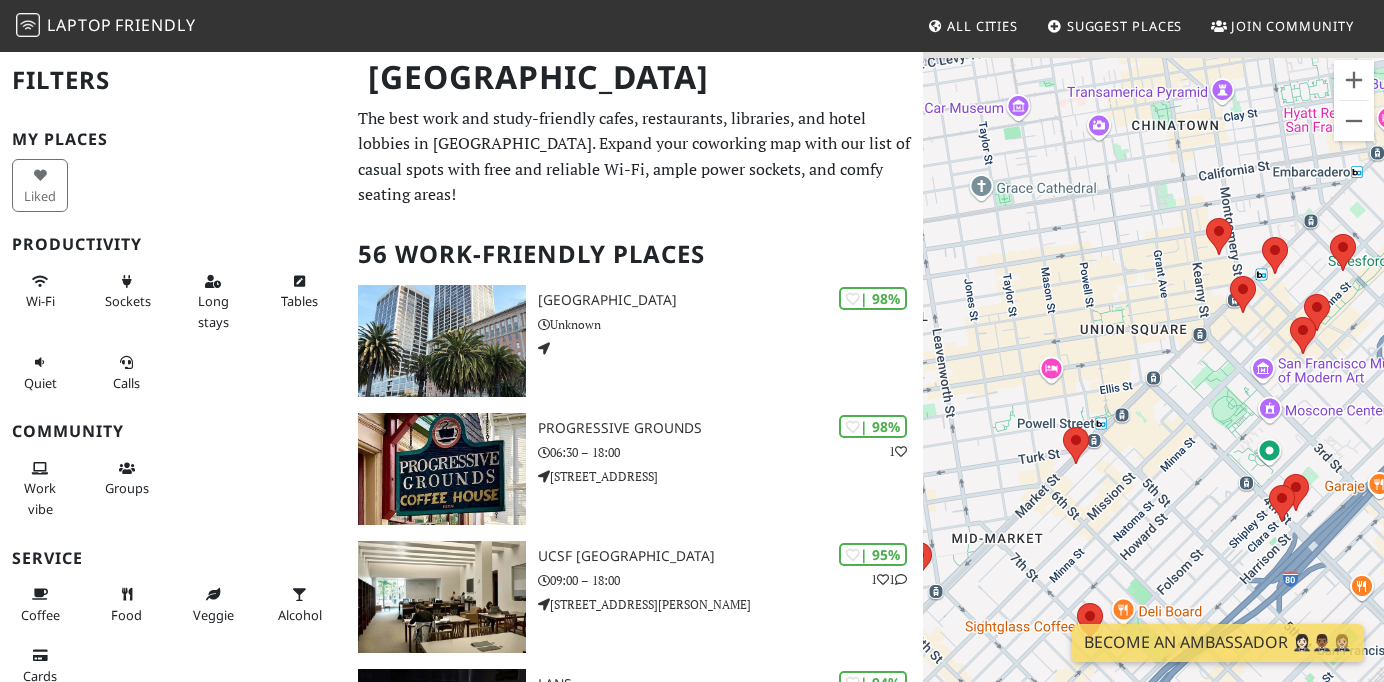 drag, startPoint x: 1208, startPoint y: 446, endPoint x: 1050, endPoint y: 526, distance: 177.09885 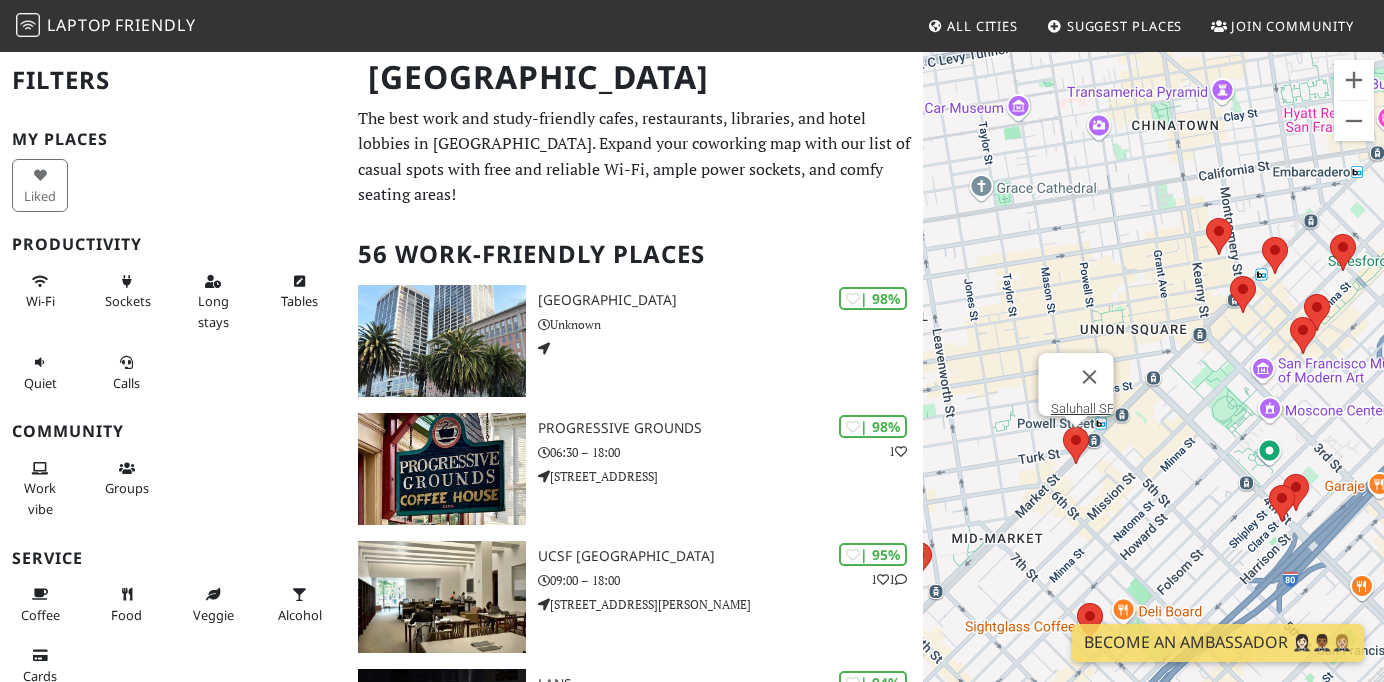 click at bounding box center [1063, 427] 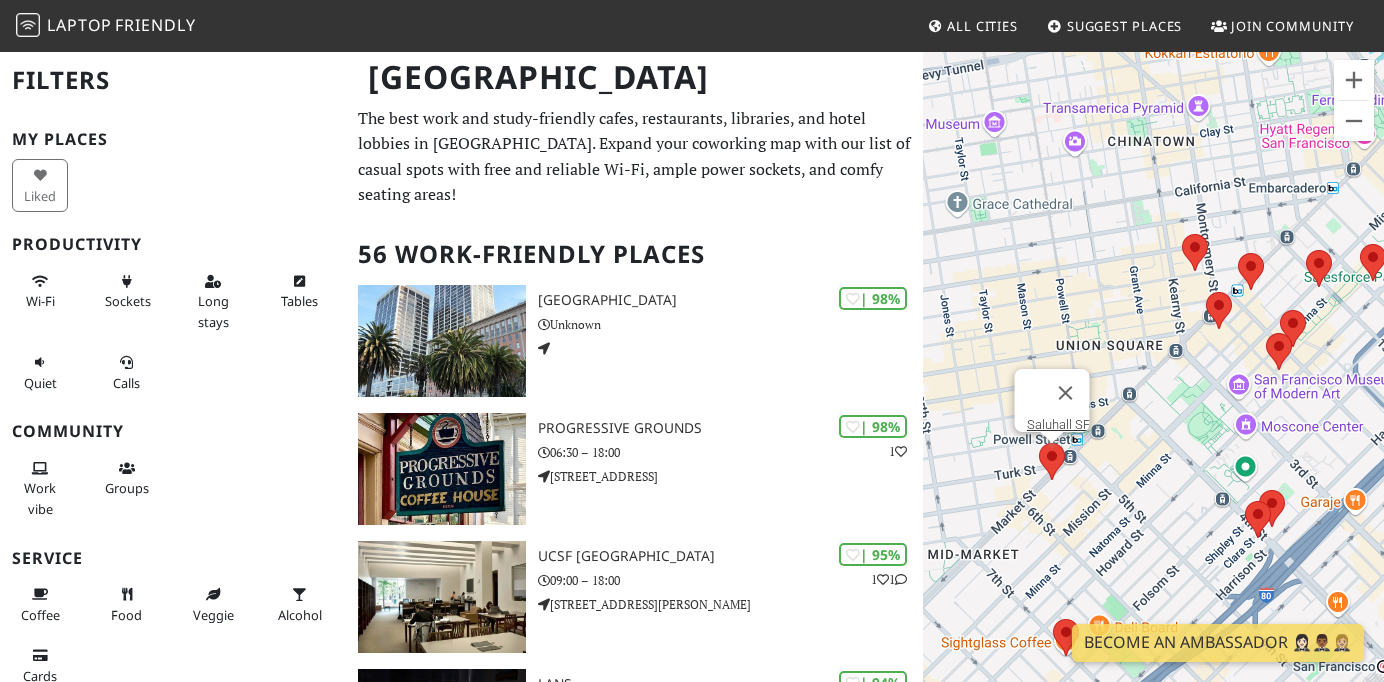 drag, startPoint x: 1032, startPoint y: 459, endPoint x: 1173, endPoint y: 390, distance: 156.9777 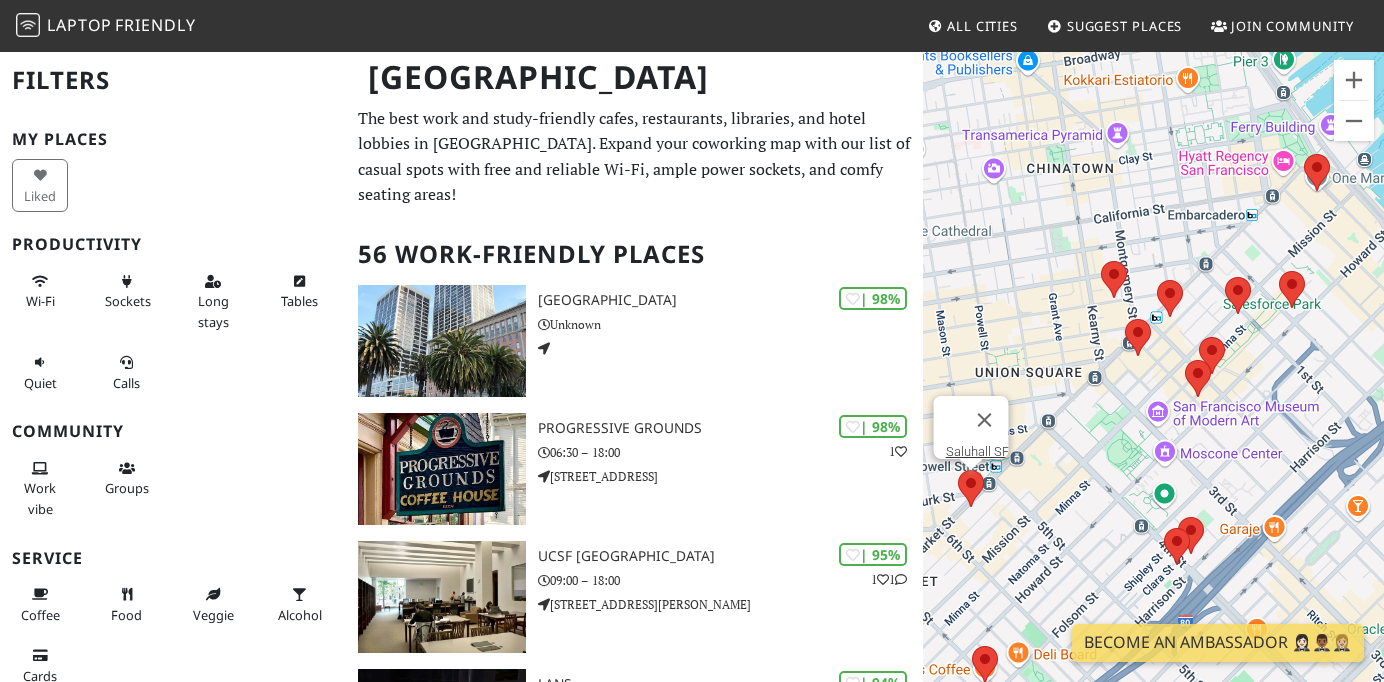 drag, startPoint x: 1204, startPoint y: 296, endPoint x: 1270, endPoint y: 251, distance: 79.881165 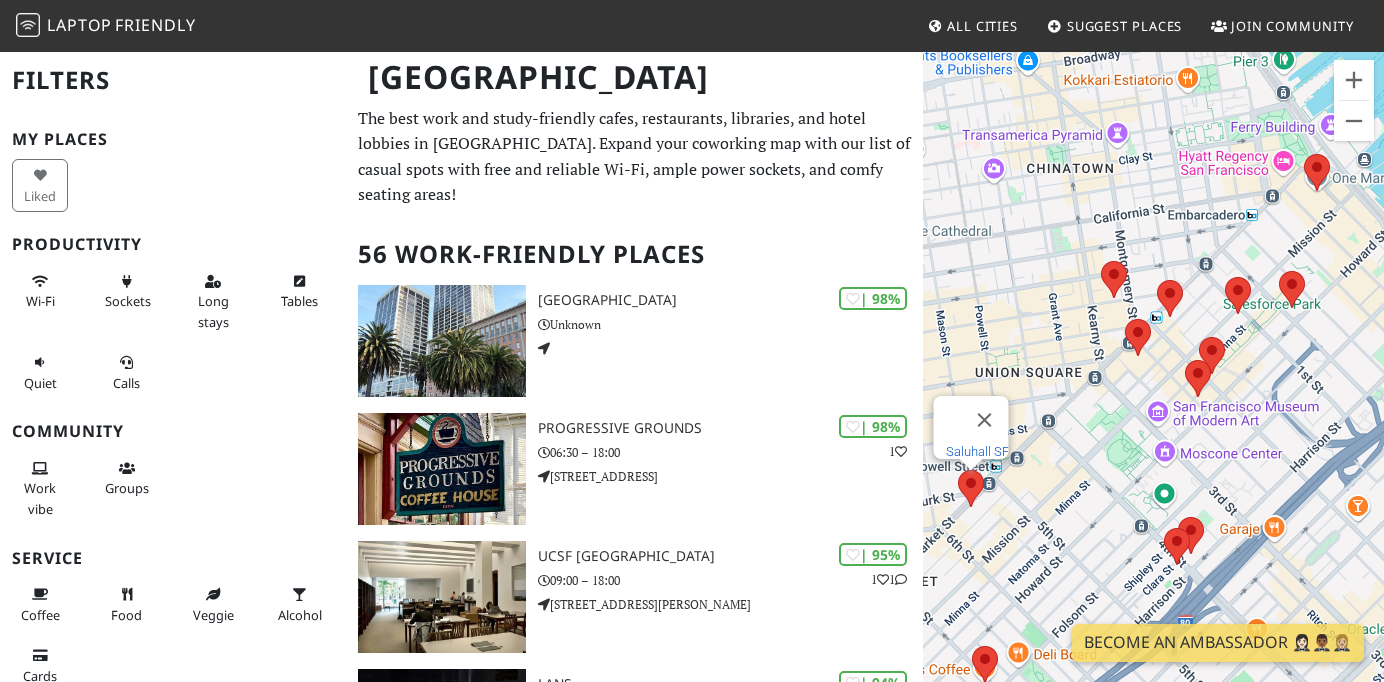 click on "Saluhall SF" at bounding box center (977, 451) 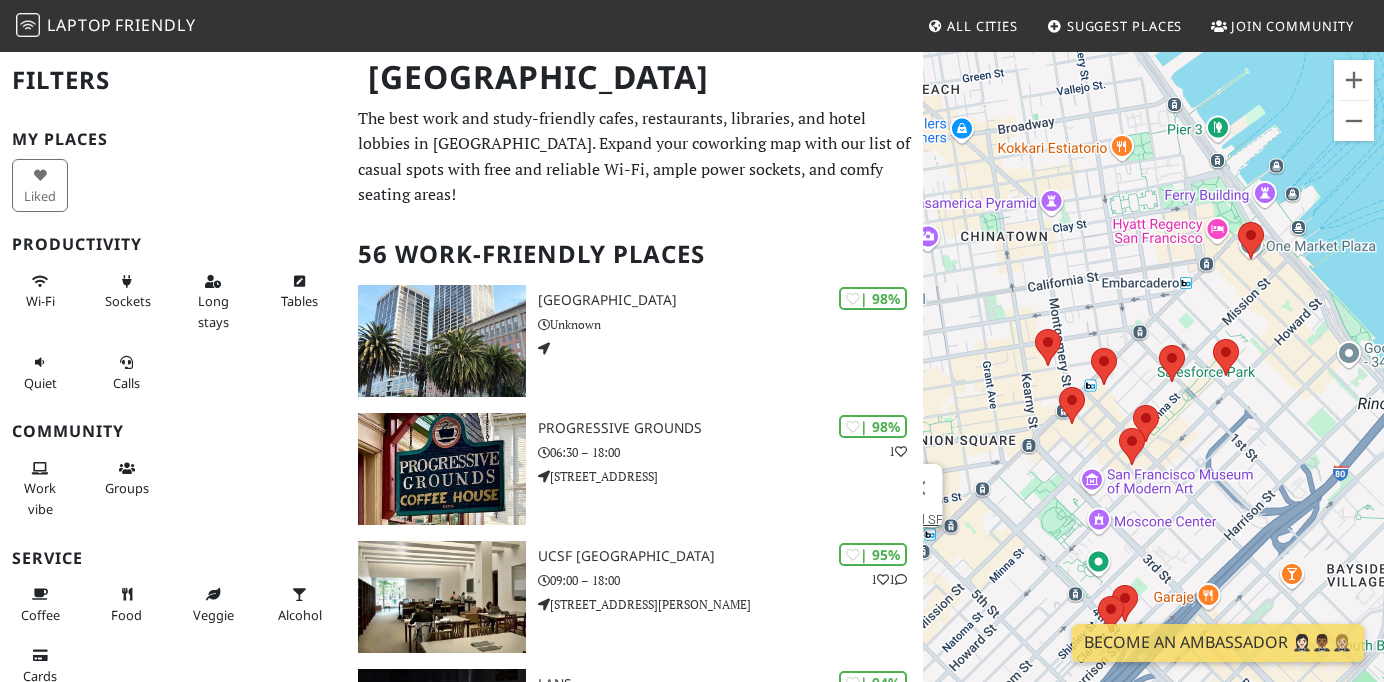 drag, startPoint x: 1116, startPoint y: 342, endPoint x: 981, endPoint y: 418, distance: 154.92256 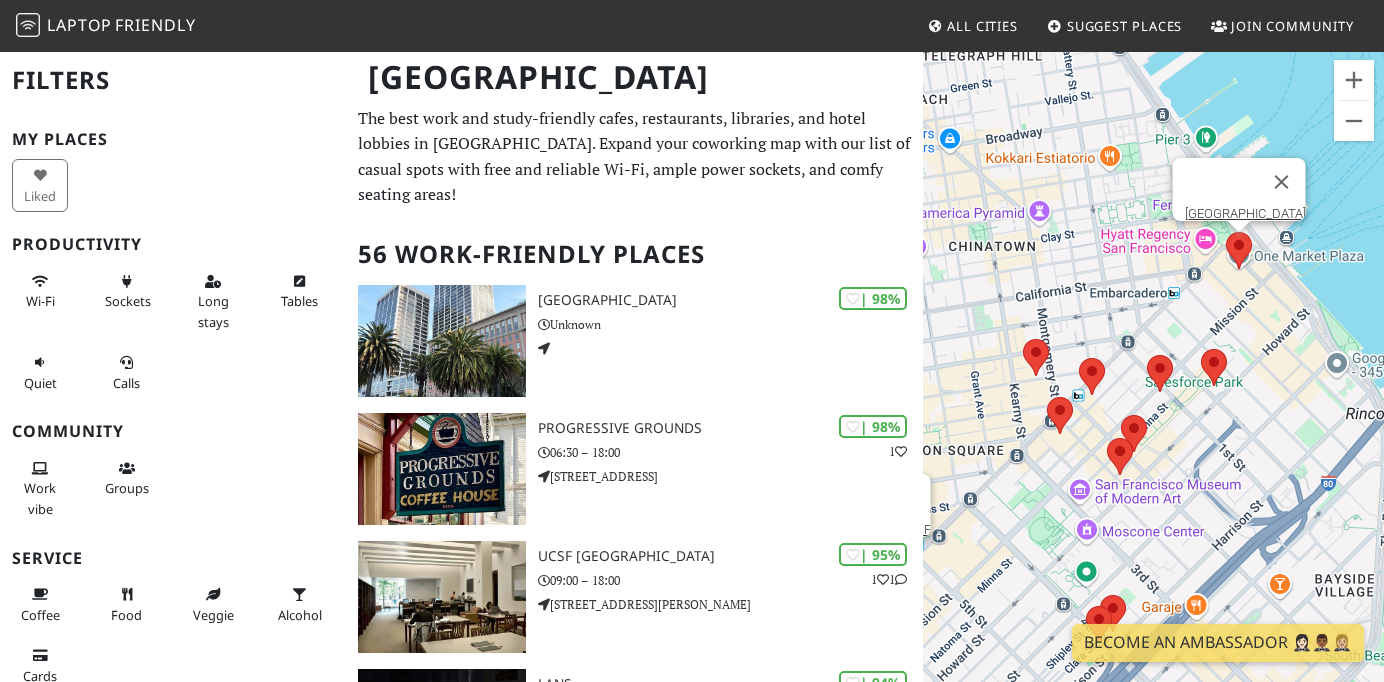 click at bounding box center [1226, 232] 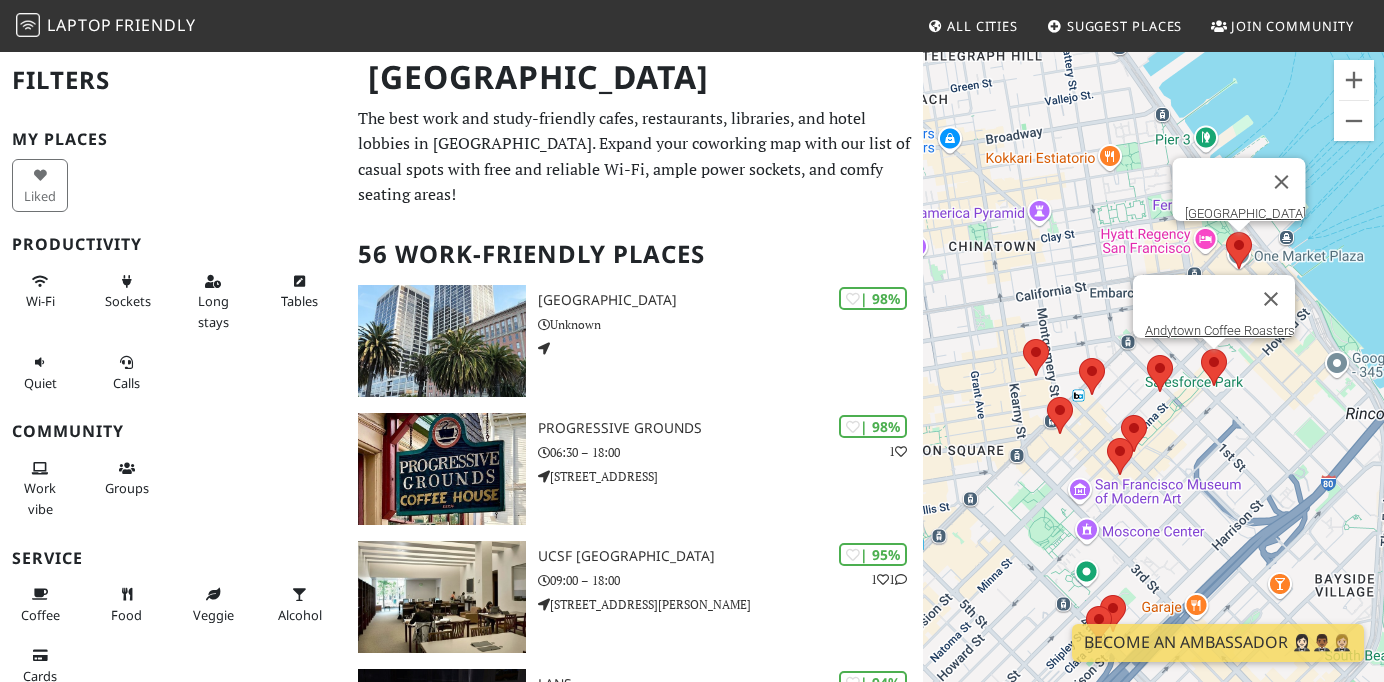 click at bounding box center (1201, 349) 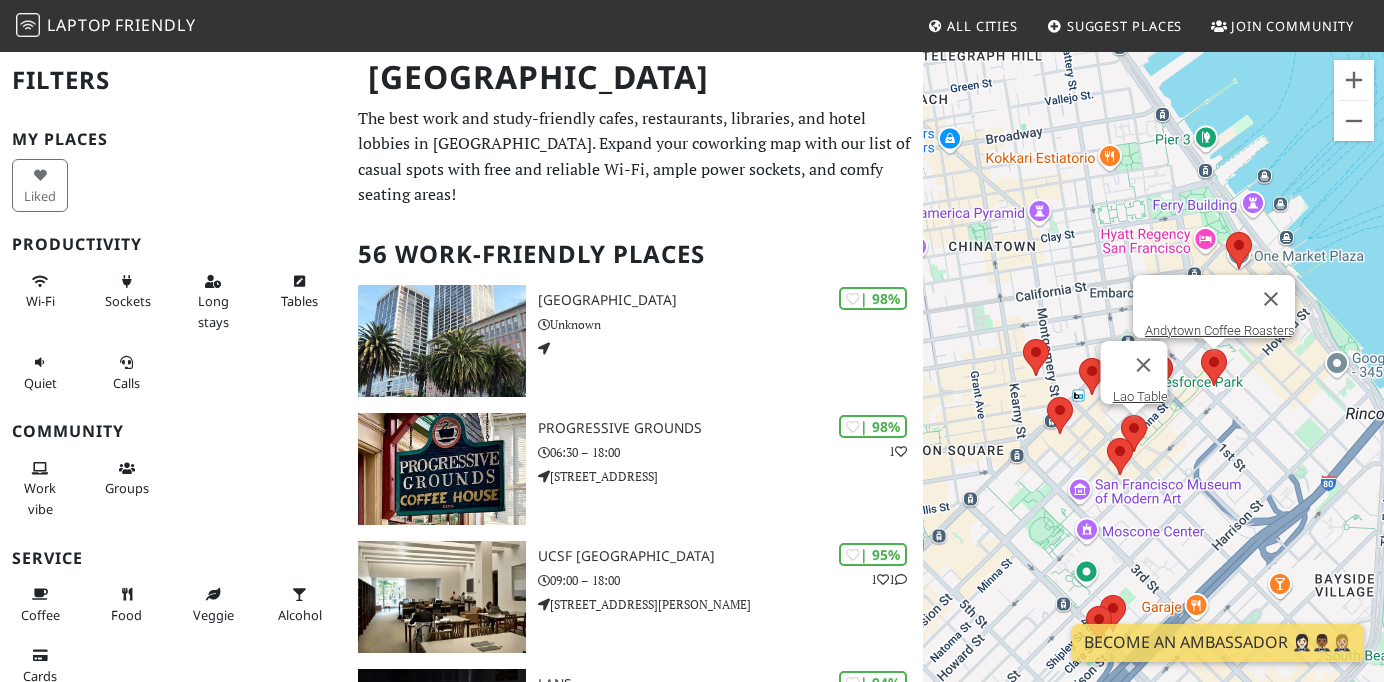 click at bounding box center [1121, 415] 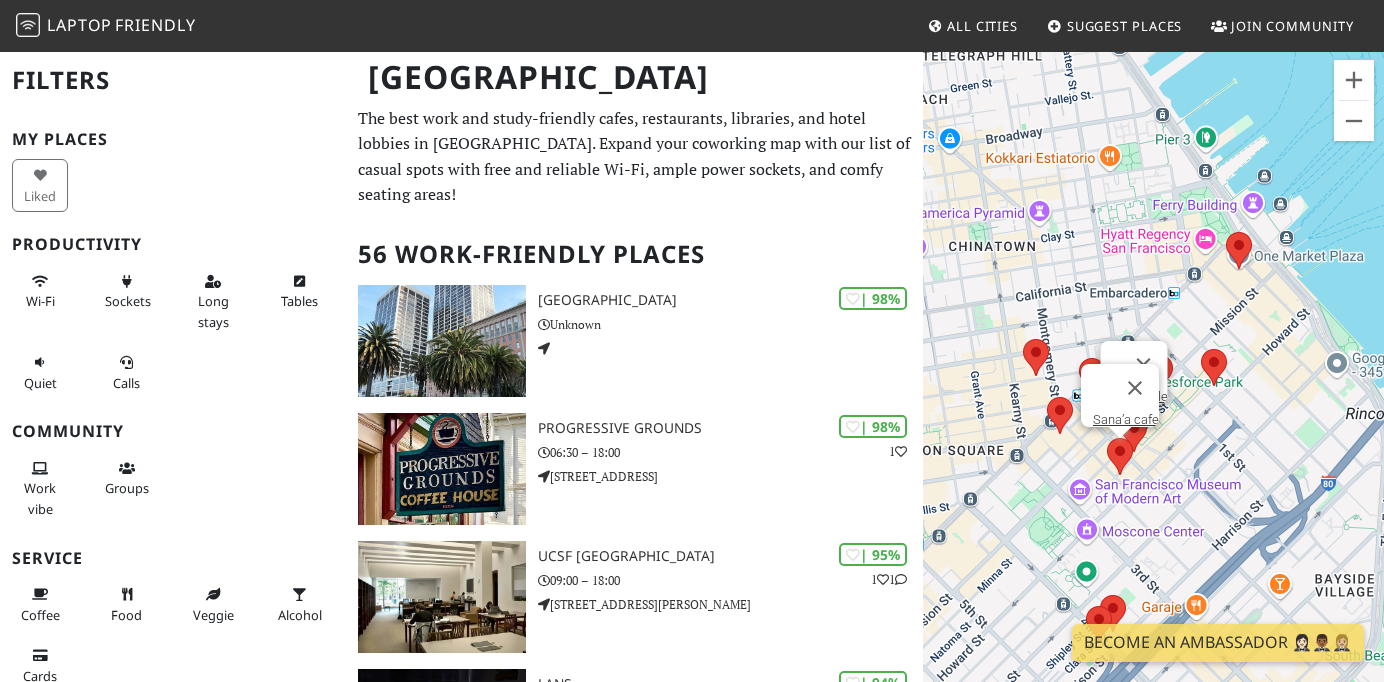 click at bounding box center [1107, 438] 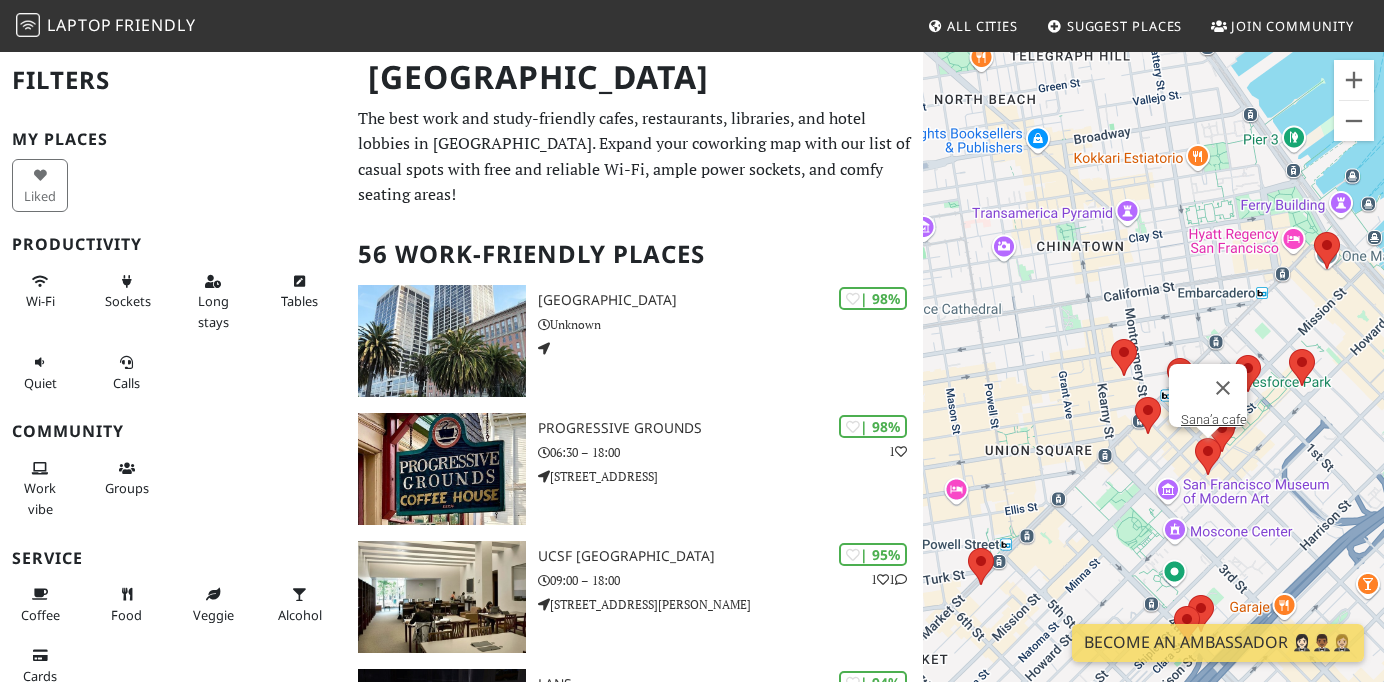 drag, startPoint x: 1016, startPoint y: 417, endPoint x: 1177, endPoint y: 415, distance: 161.01242 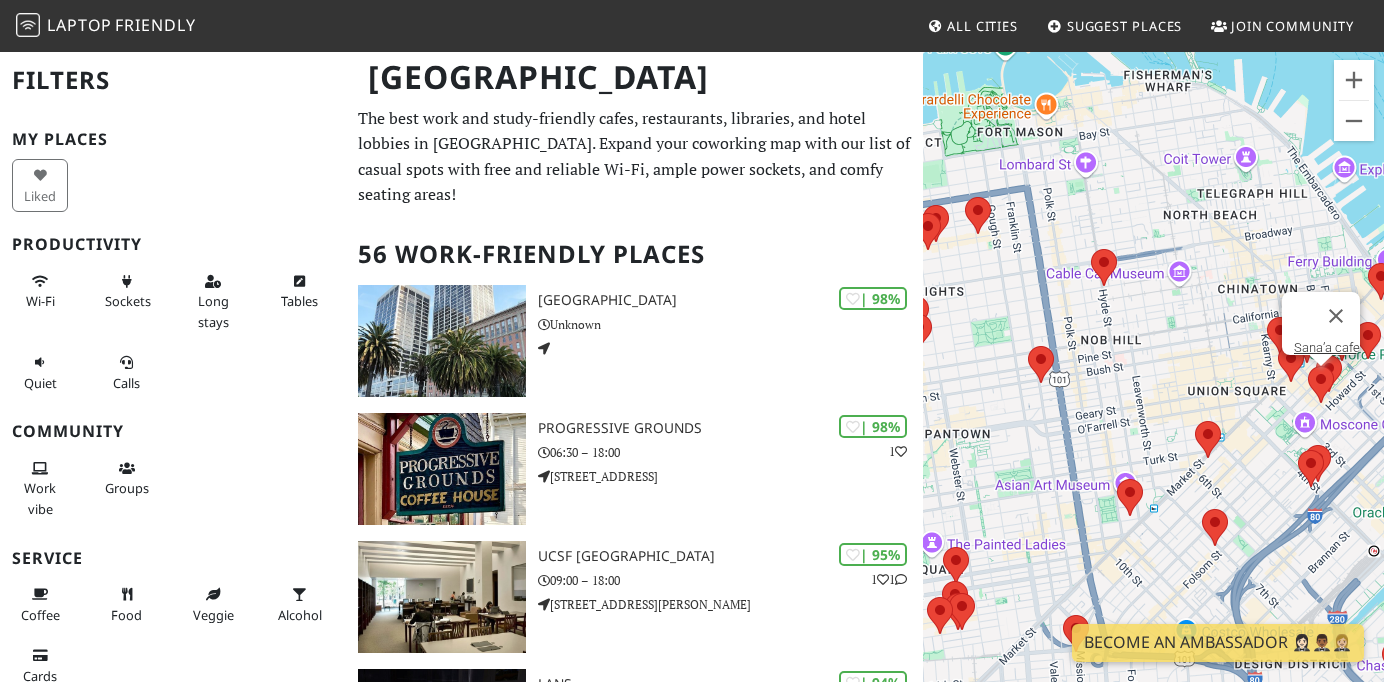 drag, startPoint x: 1090, startPoint y: 429, endPoint x: 1185, endPoint y: 383, distance: 105.550934 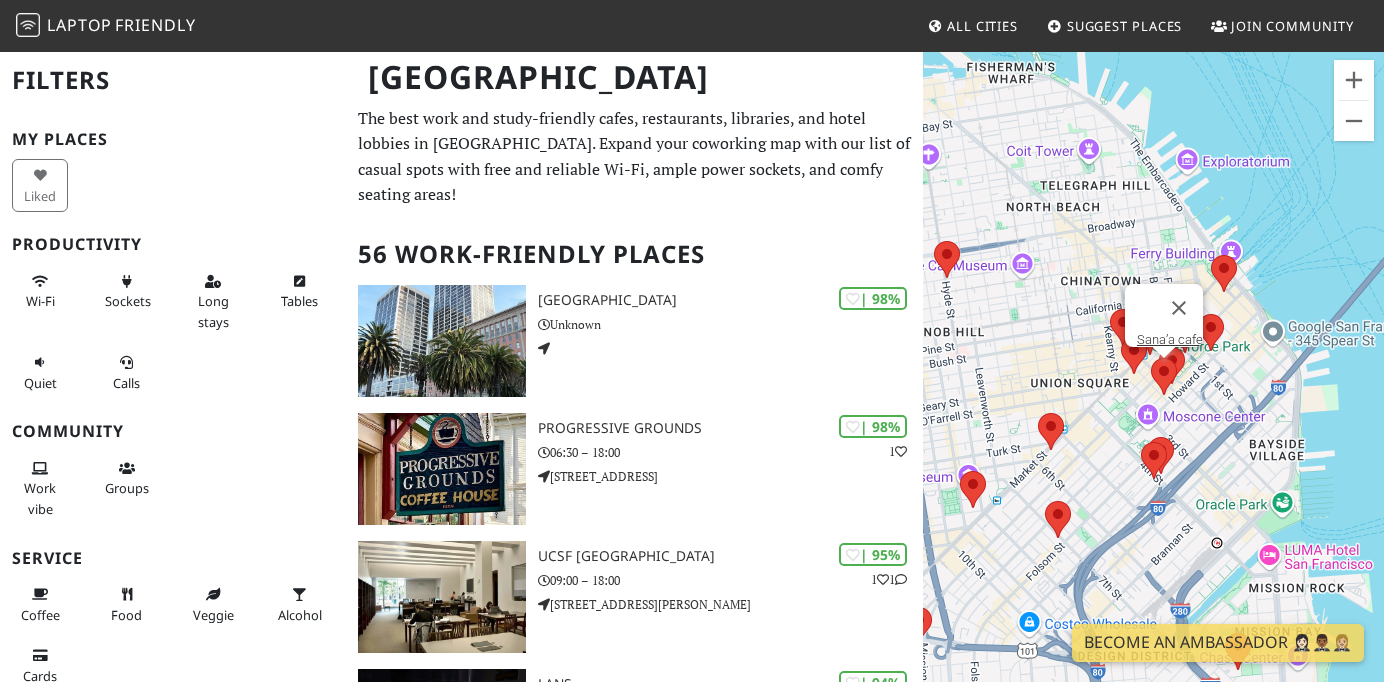 drag, startPoint x: 1190, startPoint y: 351, endPoint x: 1017, endPoint y: 344, distance: 173.14156 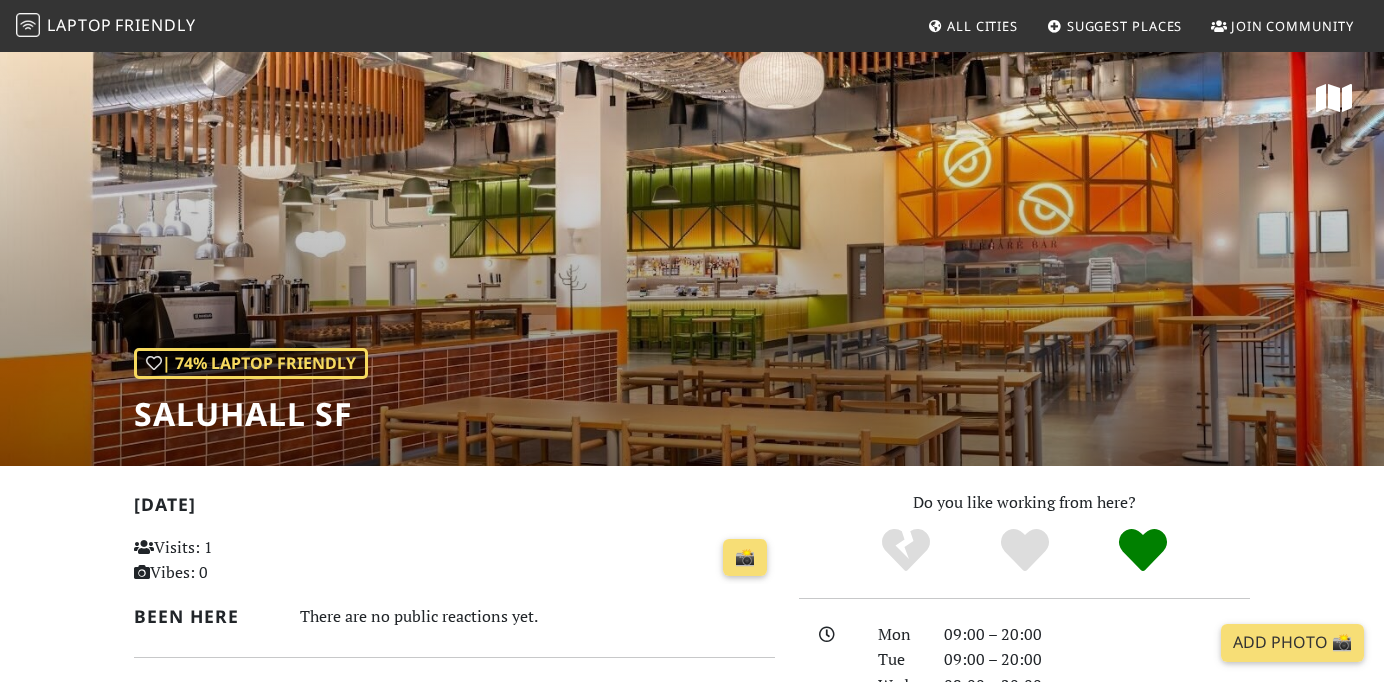 scroll, scrollTop: 0, scrollLeft: 0, axis: both 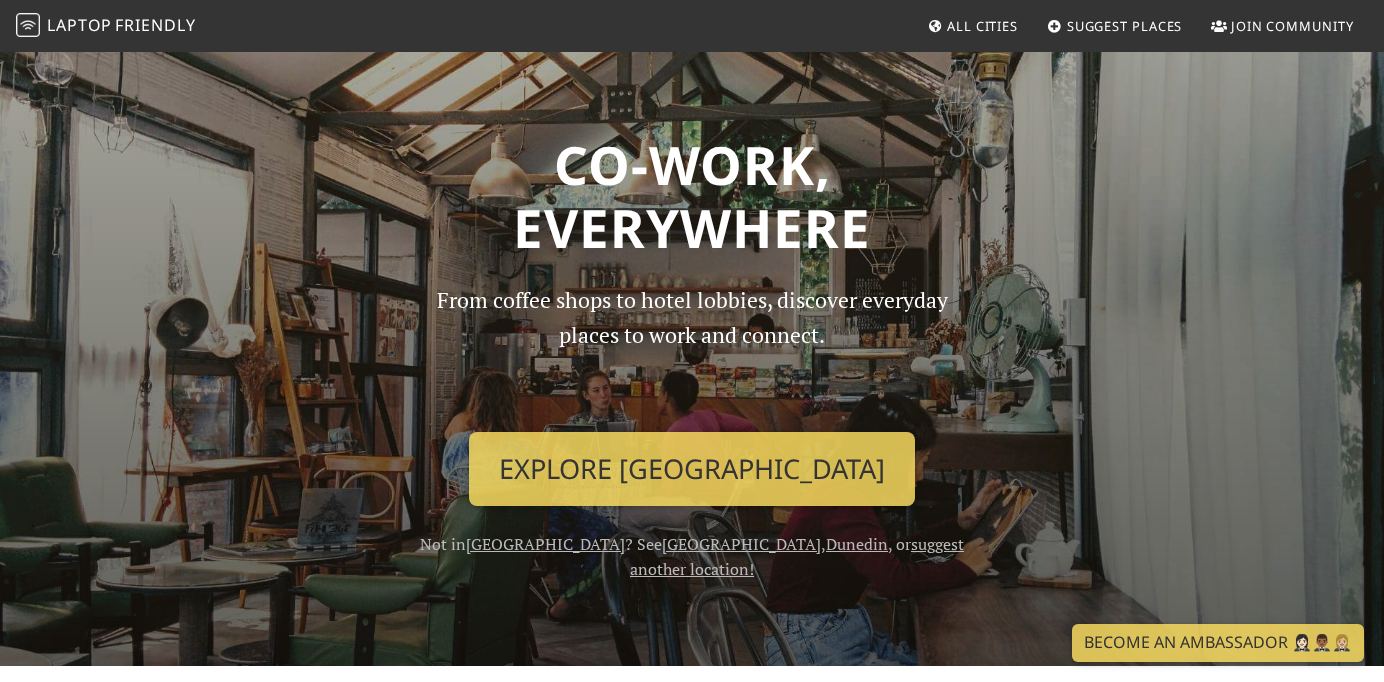 click on "All Cities" at bounding box center [982, 26] 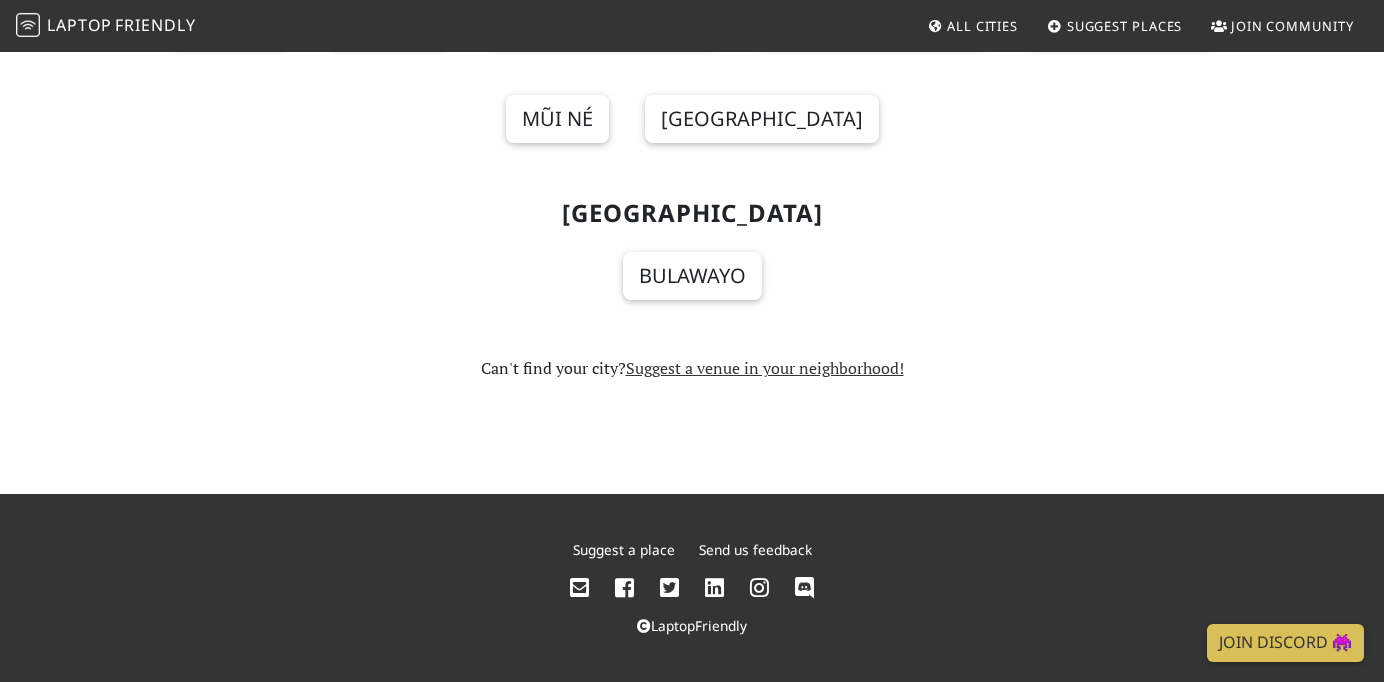 scroll, scrollTop: 35840, scrollLeft: 0, axis: vertical 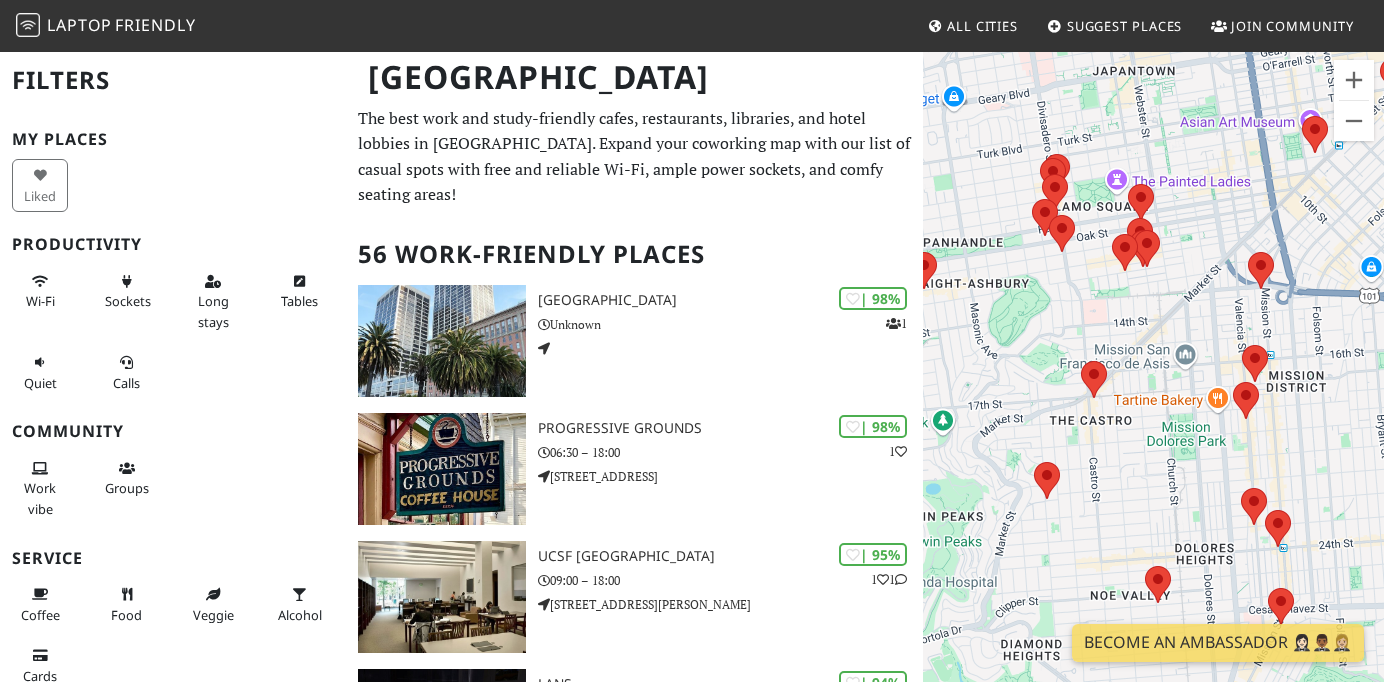 drag, startPoint x: 1153, startPoint y: 232, endPoint x: 992, endPoint y: 450, distance: 271.0074 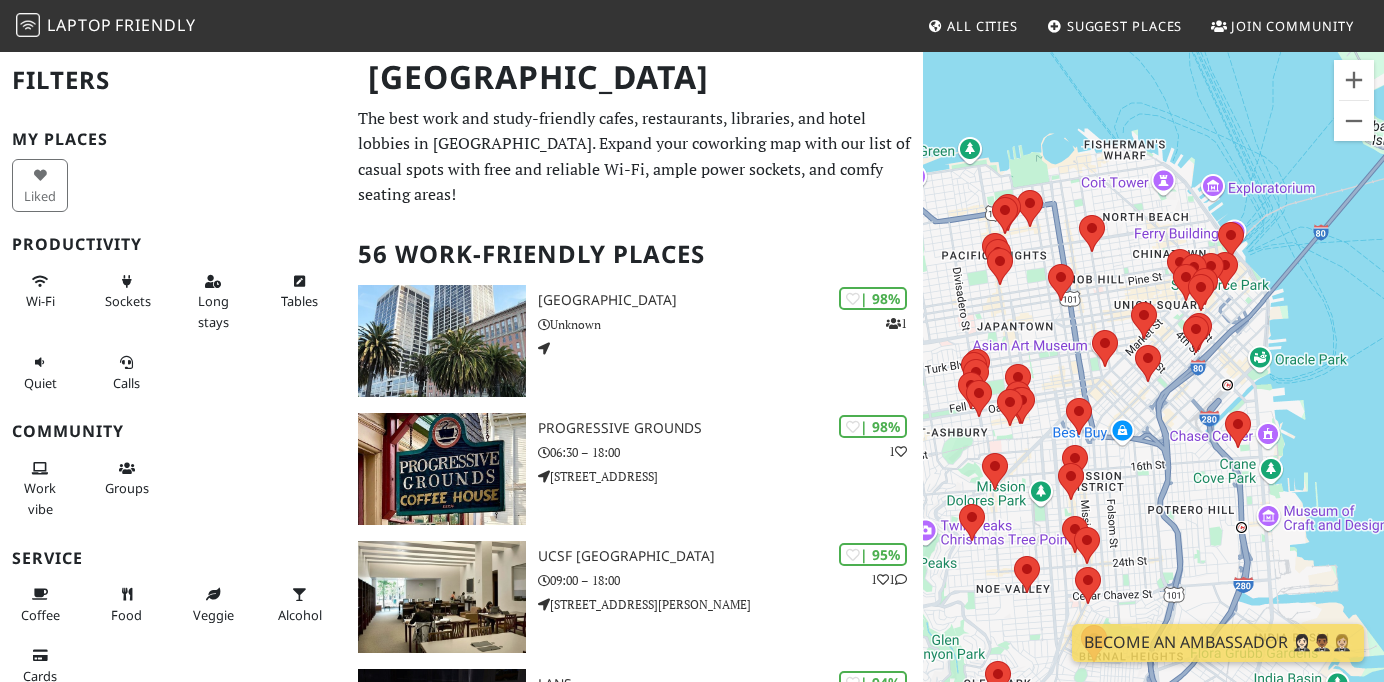 drag, startPoint x: 1172, startPoint y: 257, endPoint x: 1066, endPoint y: 379, distance: 161.61684 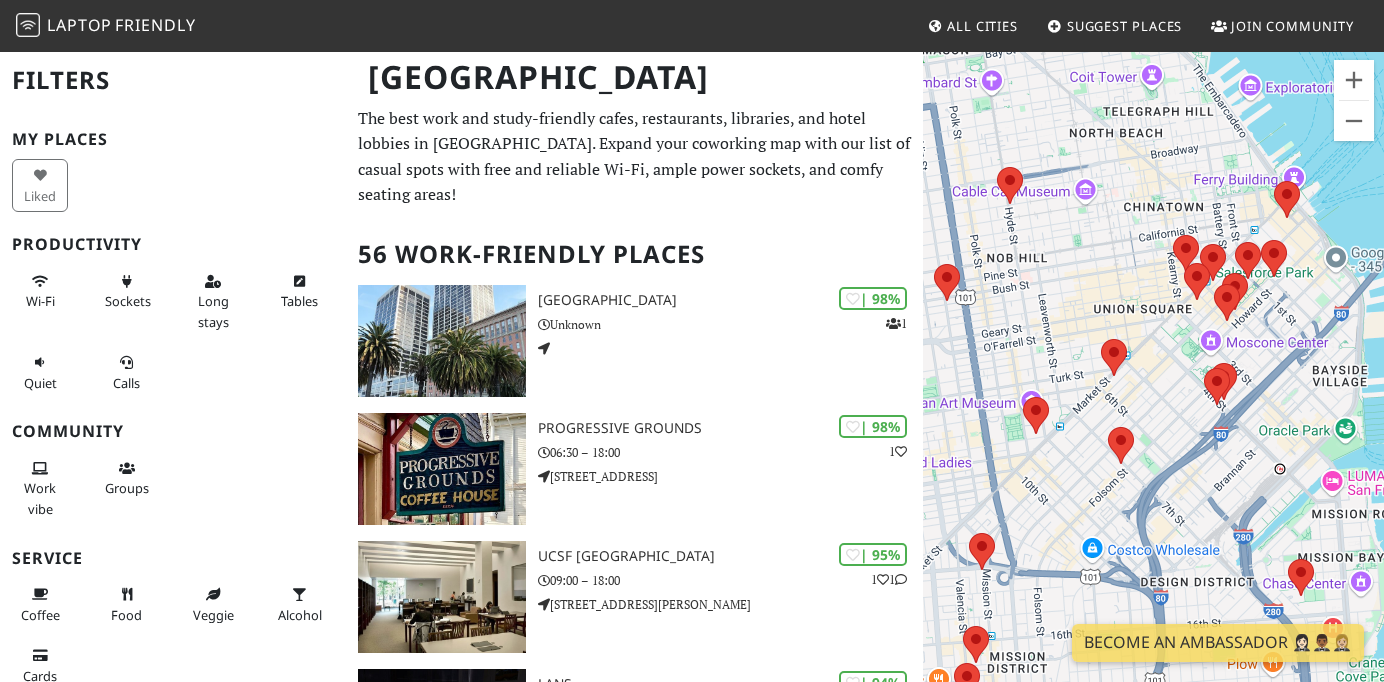 drag, startPoint x: 1163, startPoint y: 342, endPoint x: 1166, endPoint y: 377, distance: 35.128338 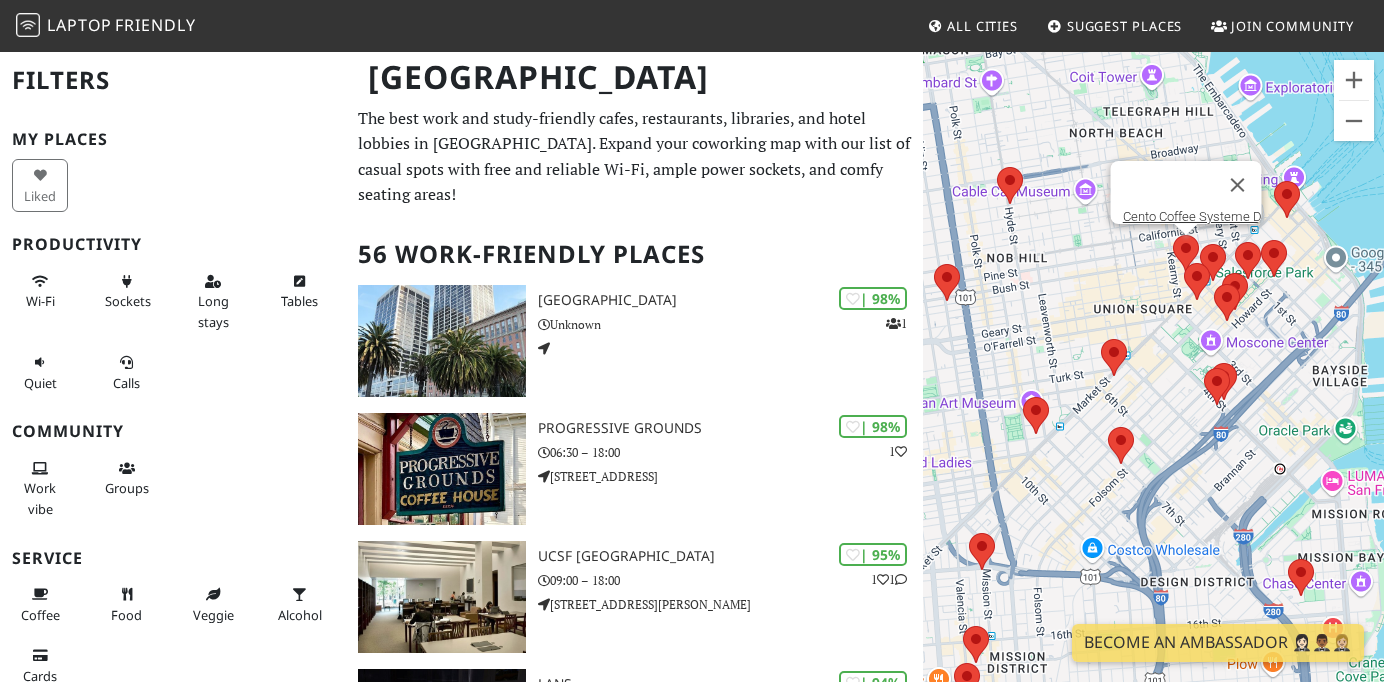 click at bounding box center [1173, 235] 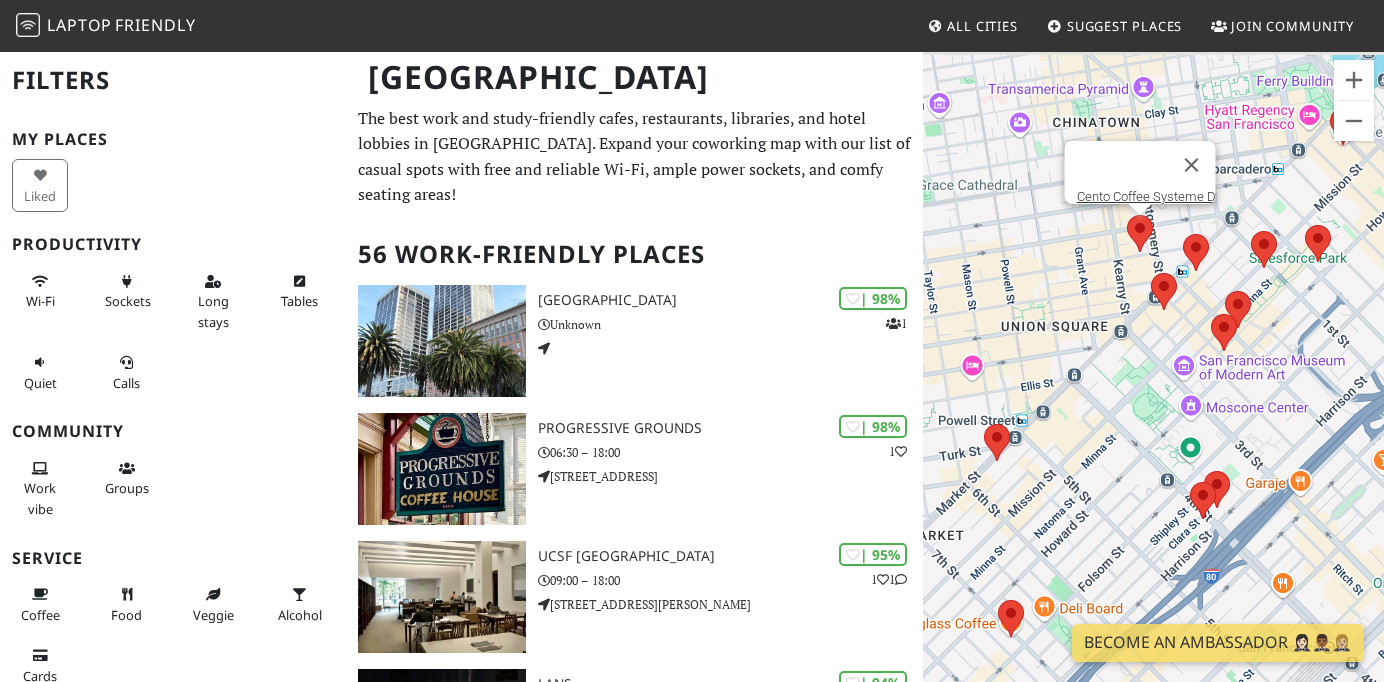 drag, startPoint x: 1232, startPoint y: 312, endPoint x: 1126, endPoint y: 369, distance: 120.353645 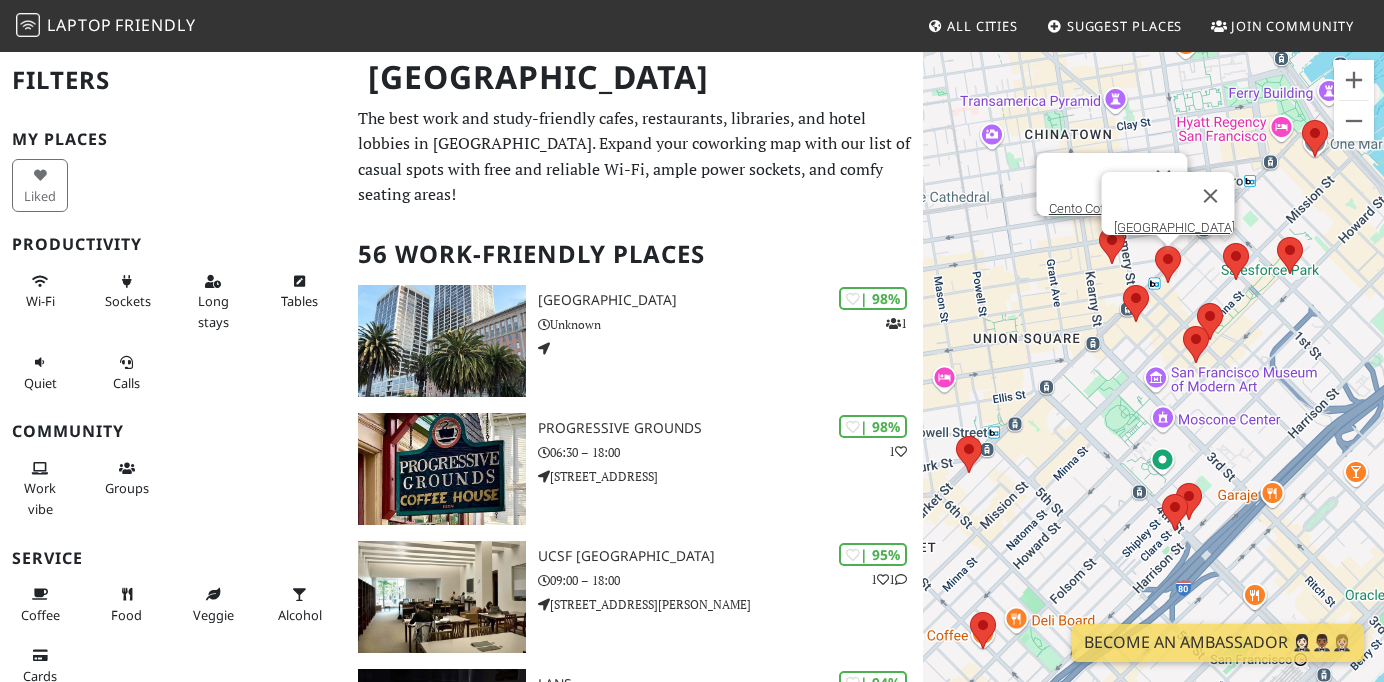 click at bounding box center [1155, 246] 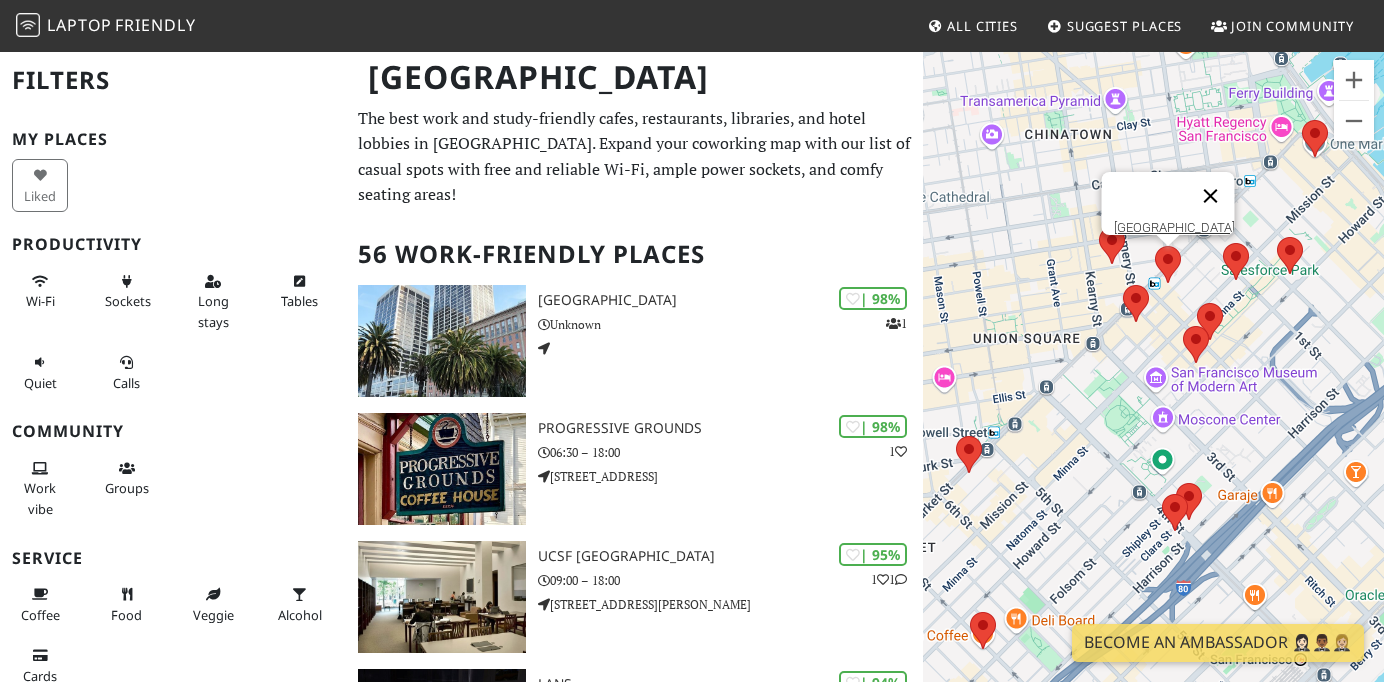 click at bounding box center (1211, 196) 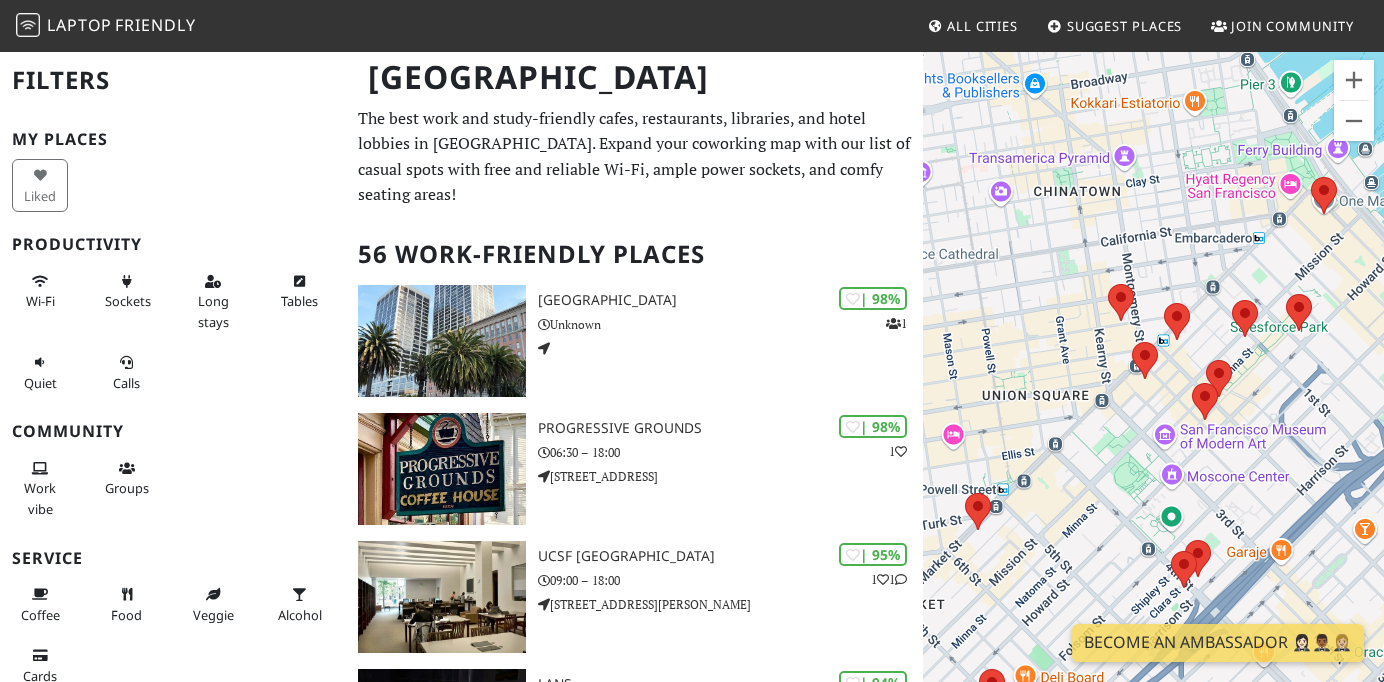 drag, startPoint x: 1058, startPoint y: 339, endPoint x: 1128, endPoint y: 398, distance: 91.5478 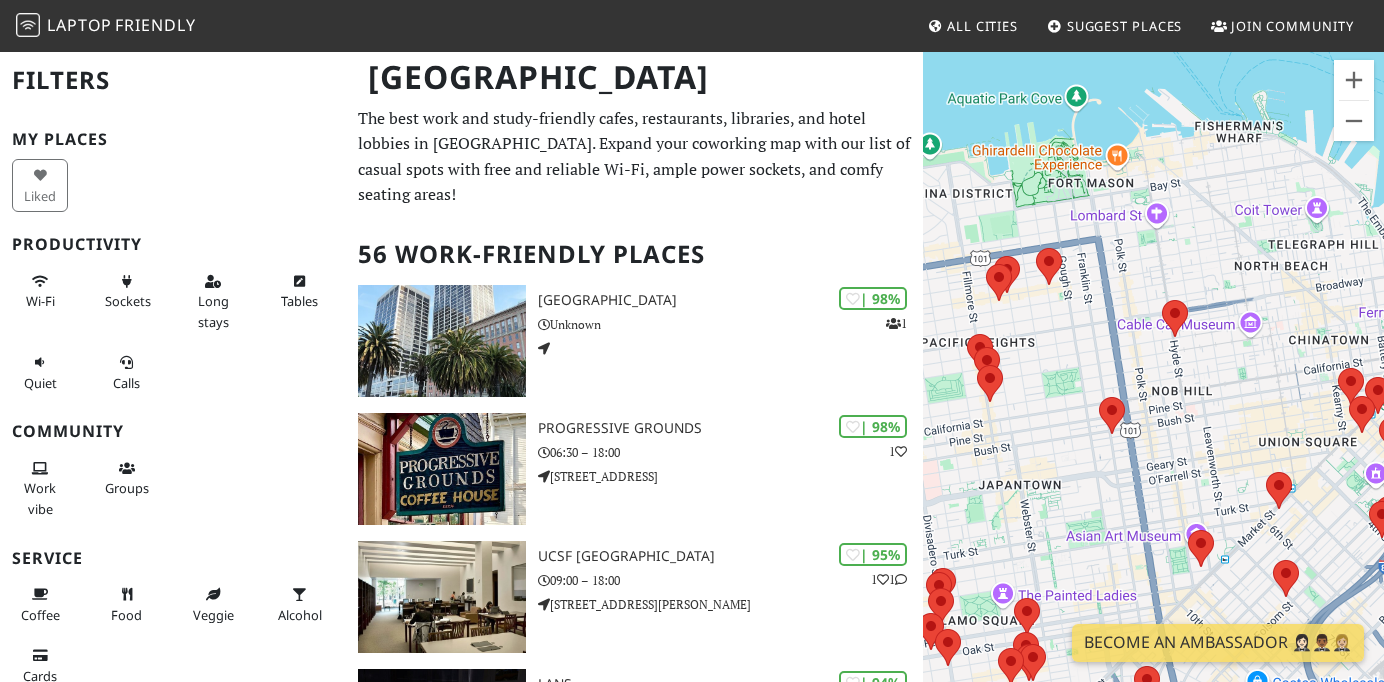 drag, startPoint x: 1057, startPoint y: 327, endPoint x: 1294, endPoint y: 409, distance: 250.78477 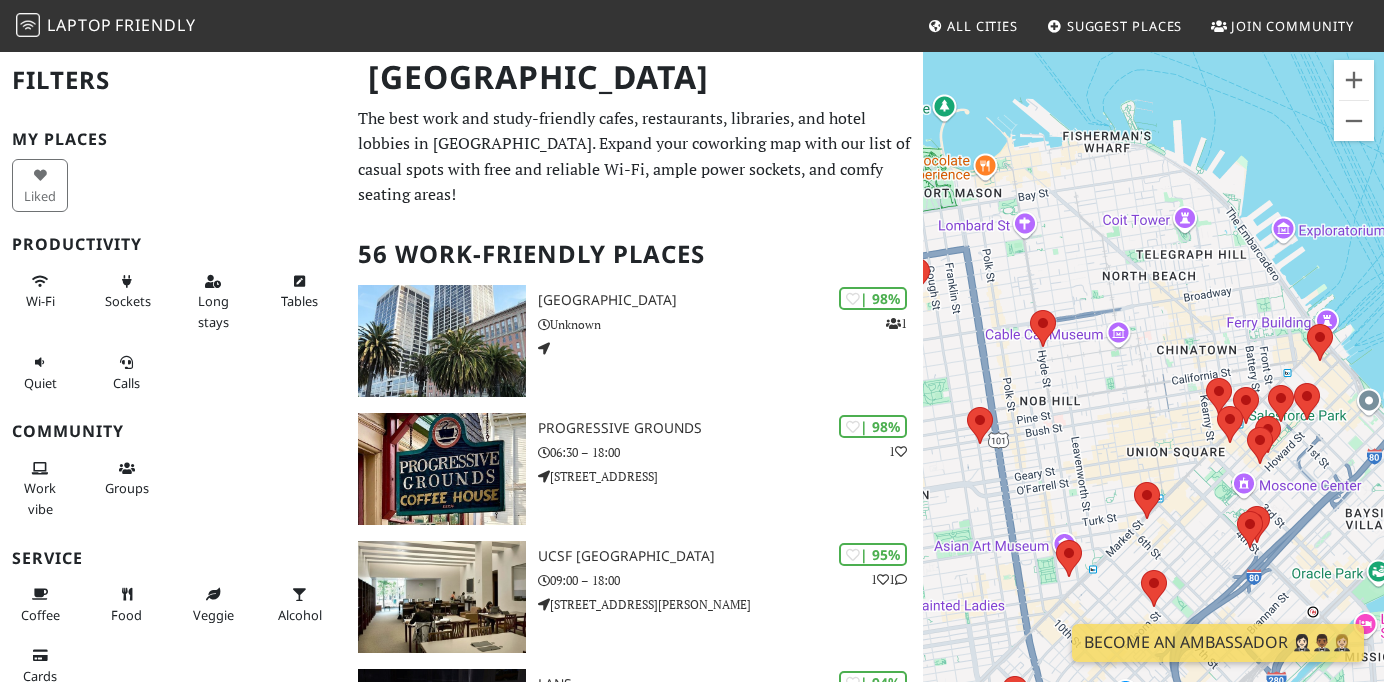drag, startPoint x: 1232, startPoint y: 425, endPoint x: 1083, endPoint y: 427, distance: 149.01343 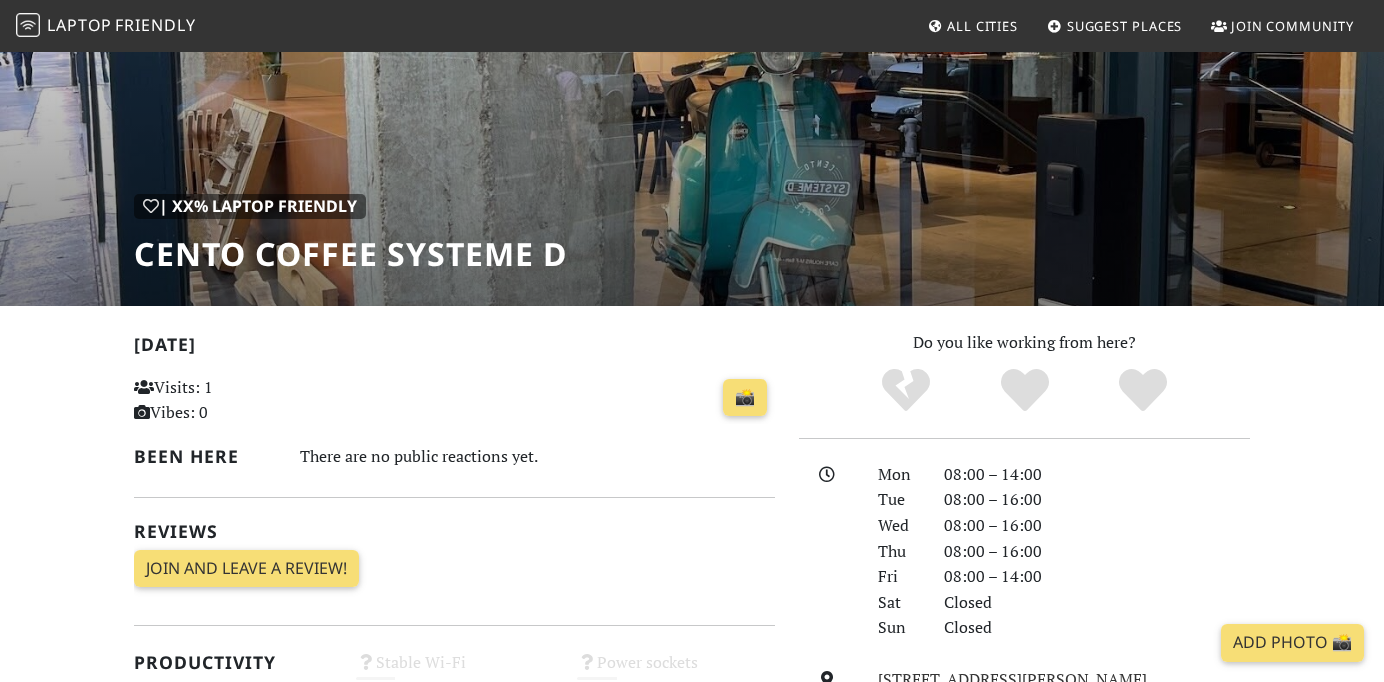 scroll, scrollTop: 0, scrollLeft: 0, axis: both 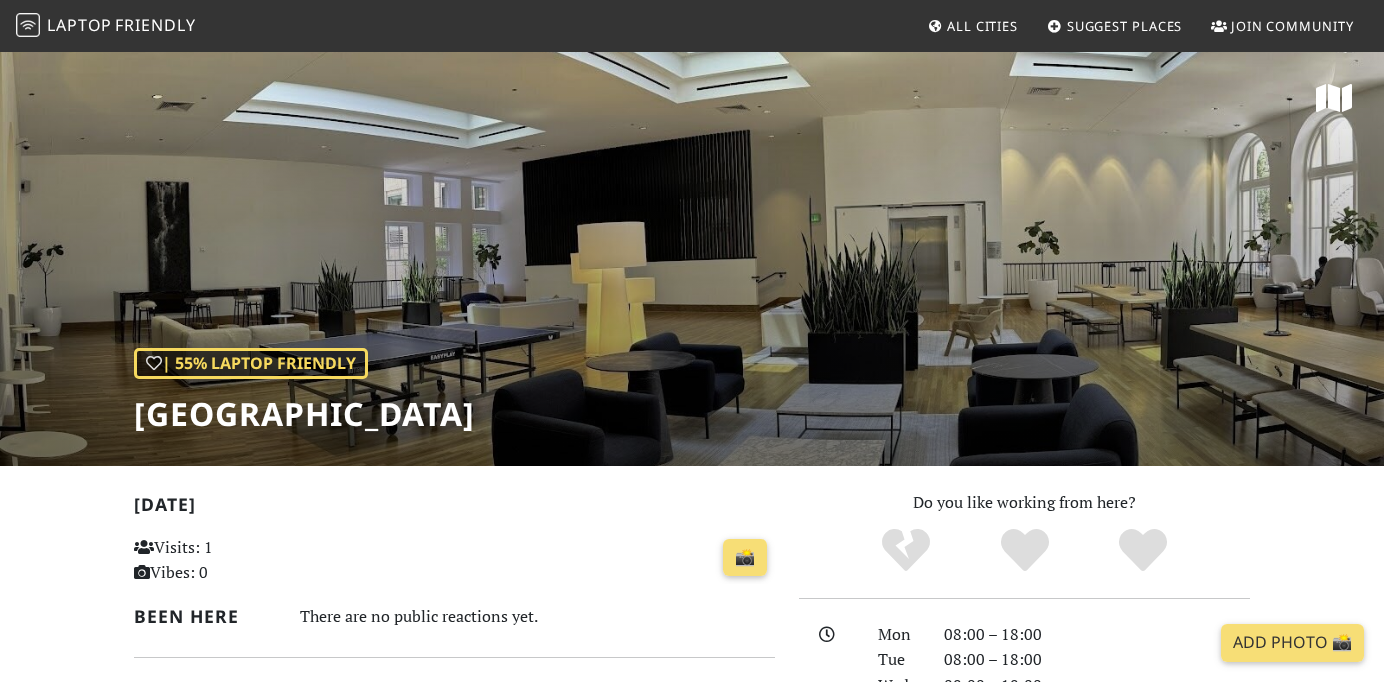 drag, startPoint x: 140, startPoint y: 514, endPoint x: 987, endPoint y: 508, distance: 847.02124 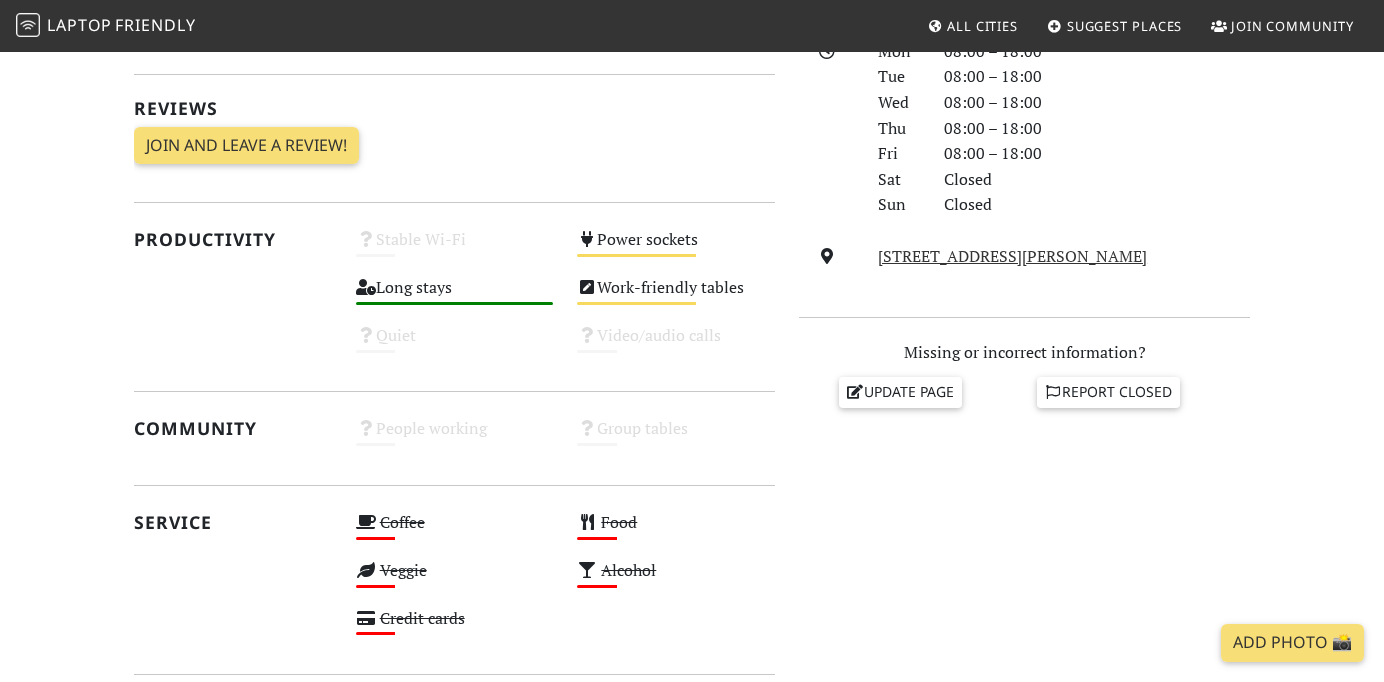 scroll, scrollTop: 357, scrollLeft: 0, axis: vertical 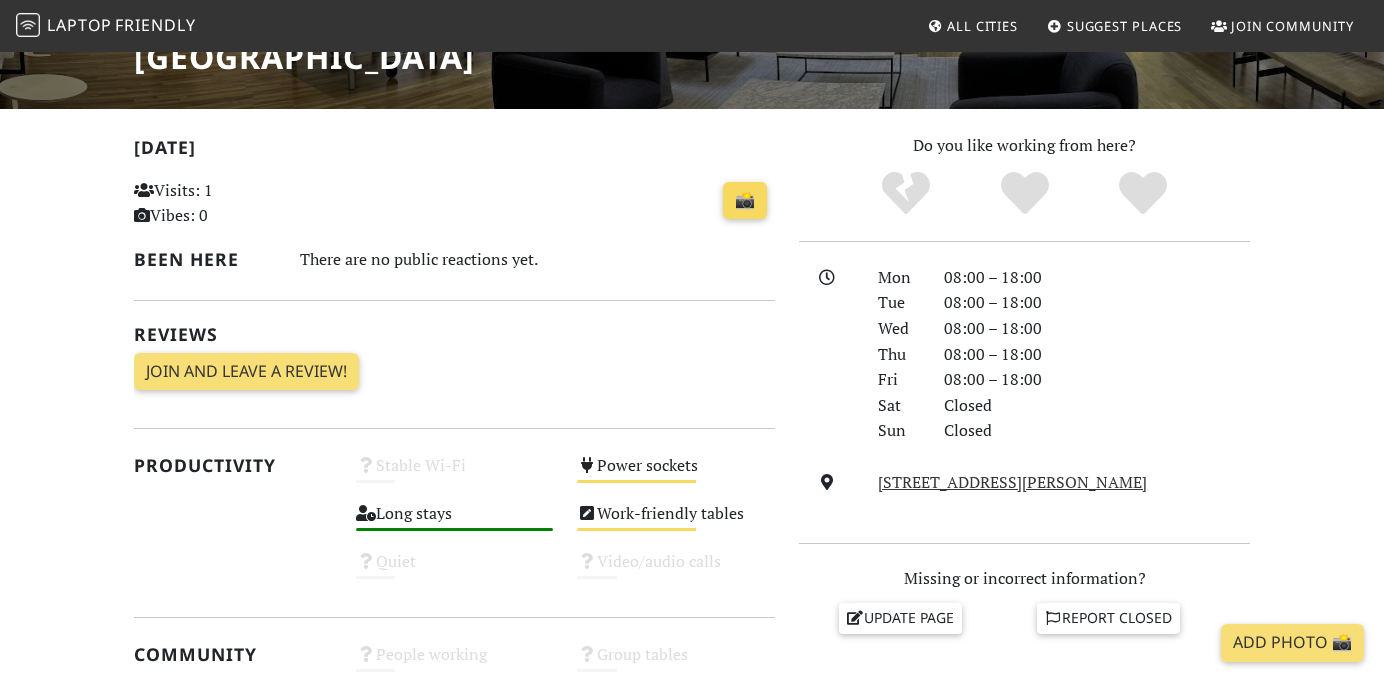 click on "📸" at bounding box center [745, 201] 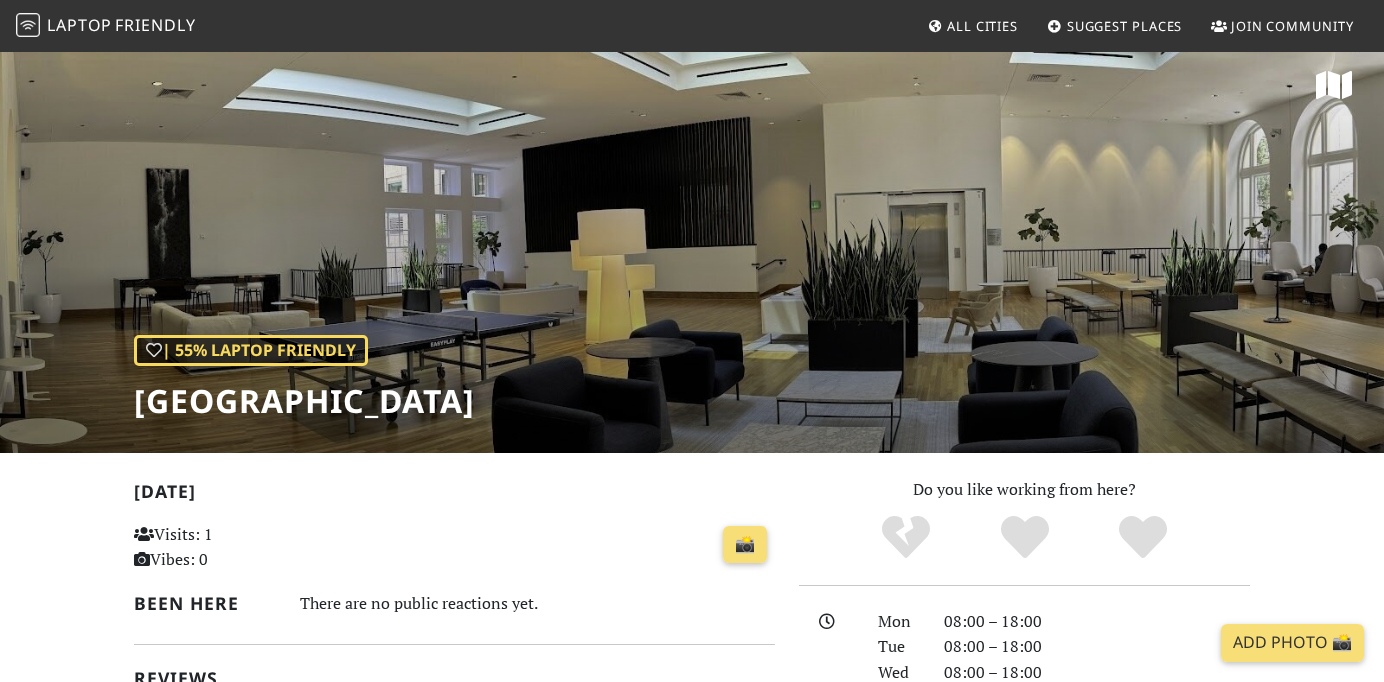 scroll, scrollTop: 0, scrollLeft: 0, axis: both 